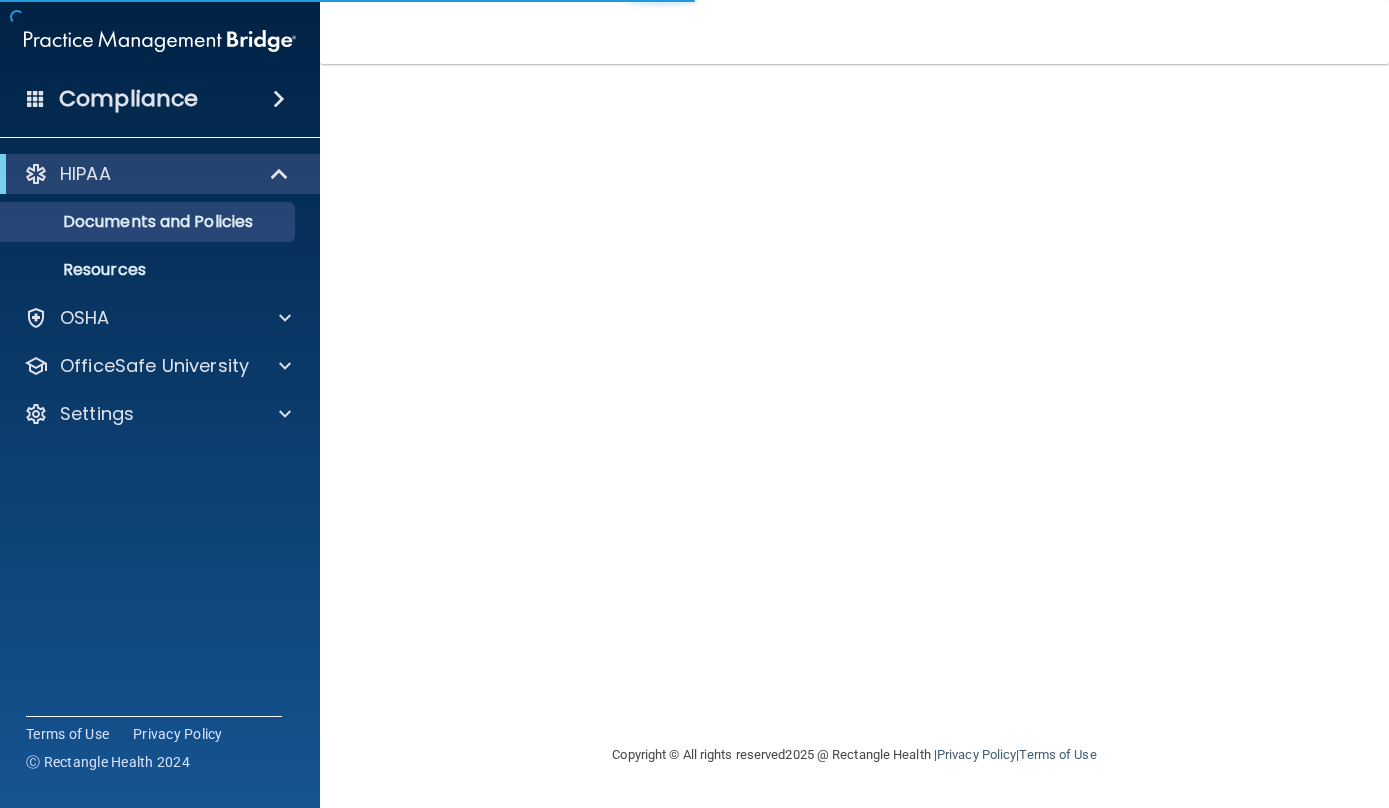 scroll, scrollTop: 0, scrollLeft: 0, axis: both 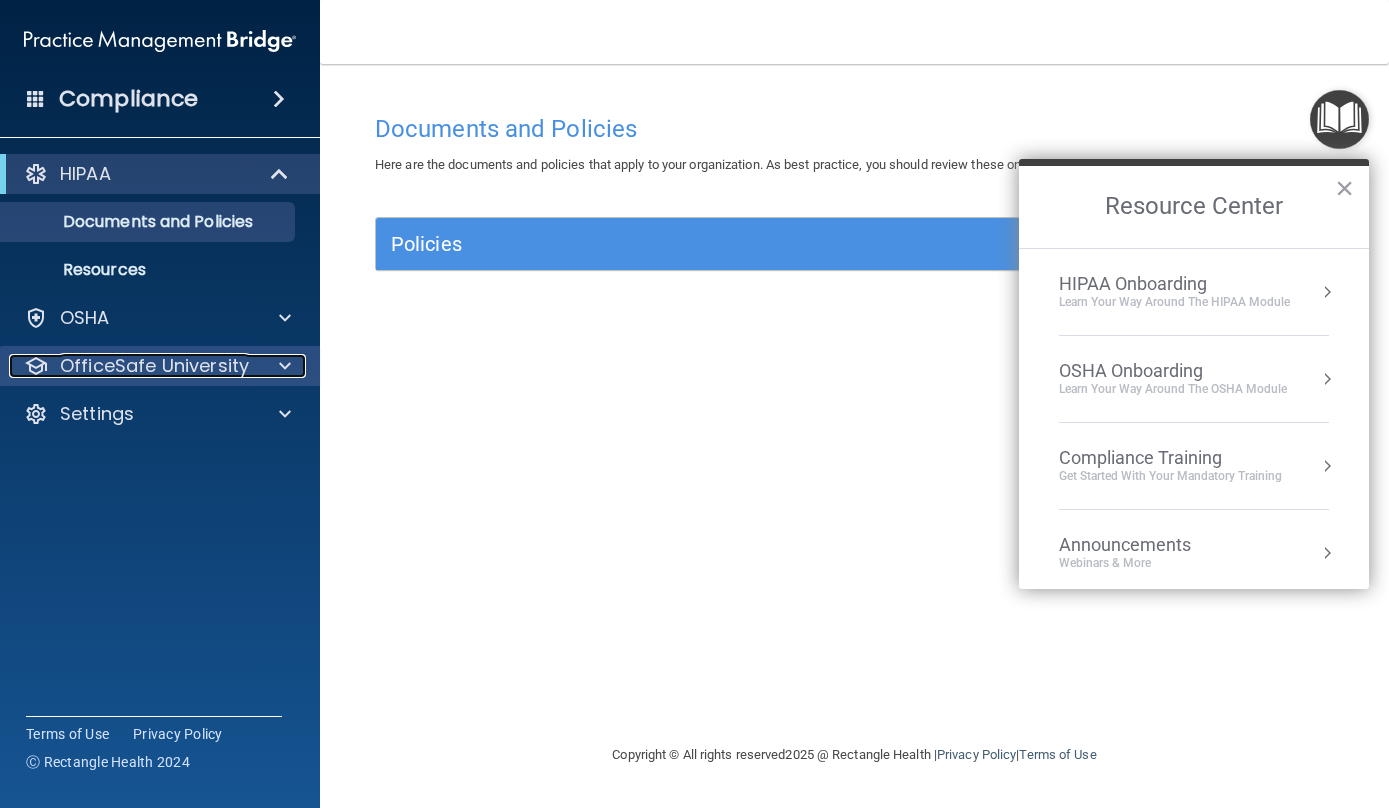 click on "OfficeSafe University" at bounding box center [154, 366] 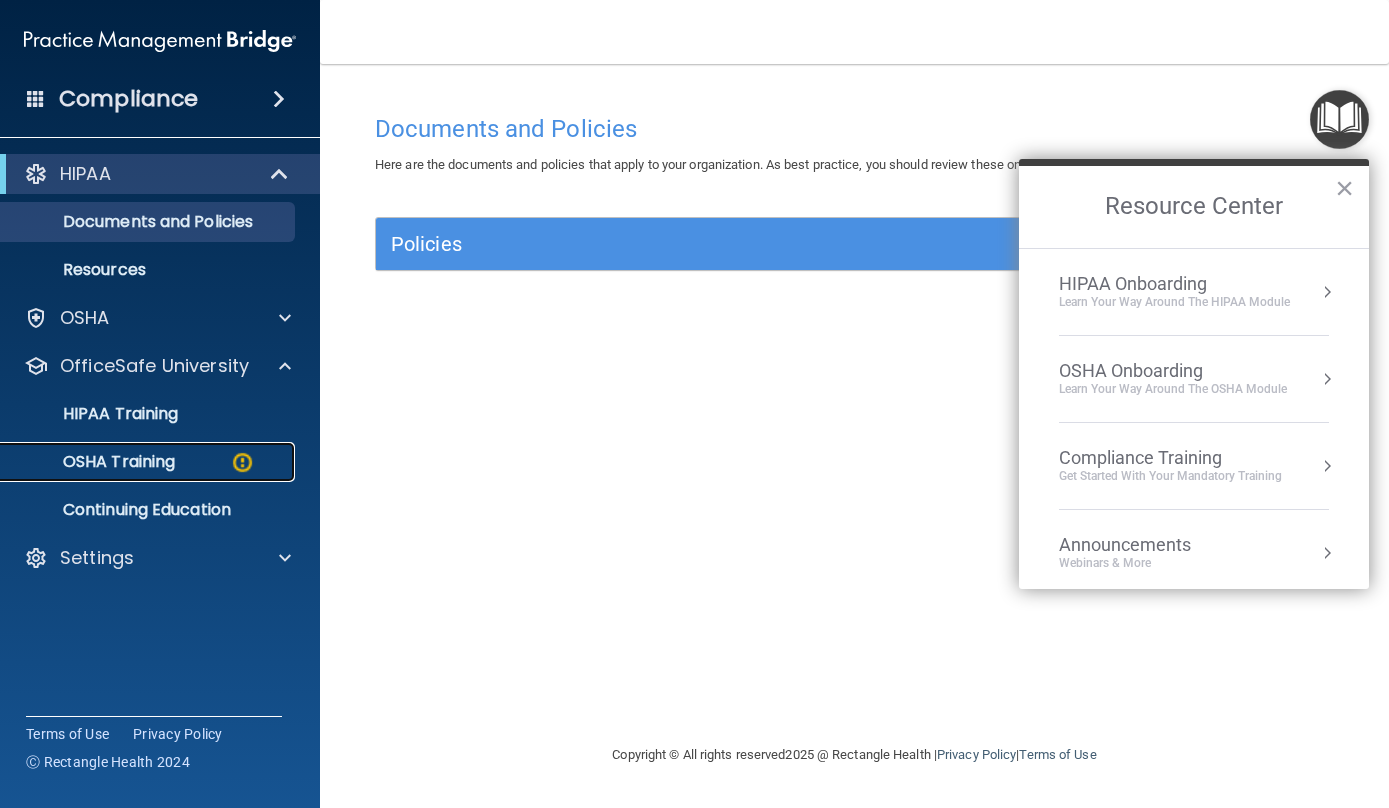 click on "OSHA Training" at bounding box center [137, 462] 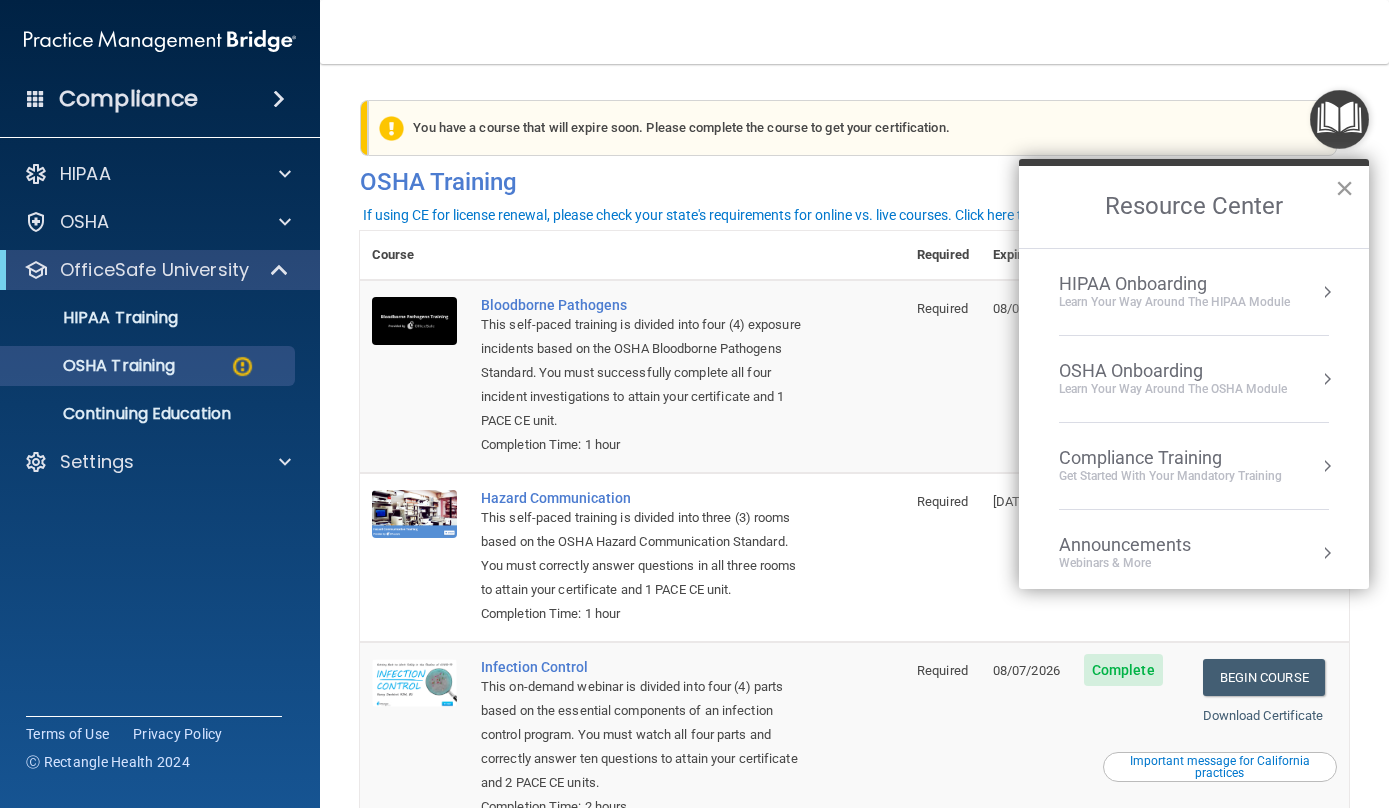 click on "×" at bounding box center [1344, 188] 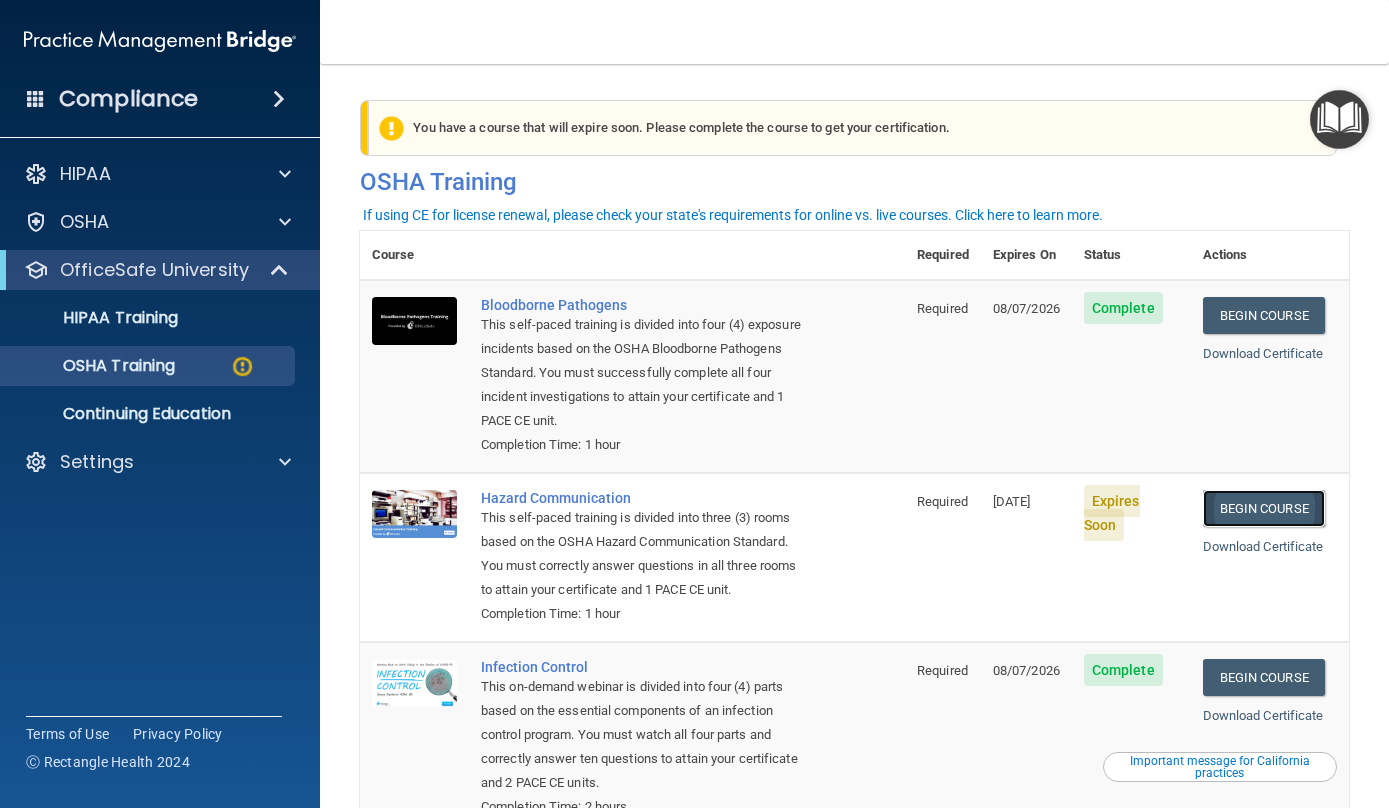 click on "Begin Course" at bounding box center [1264, 508] 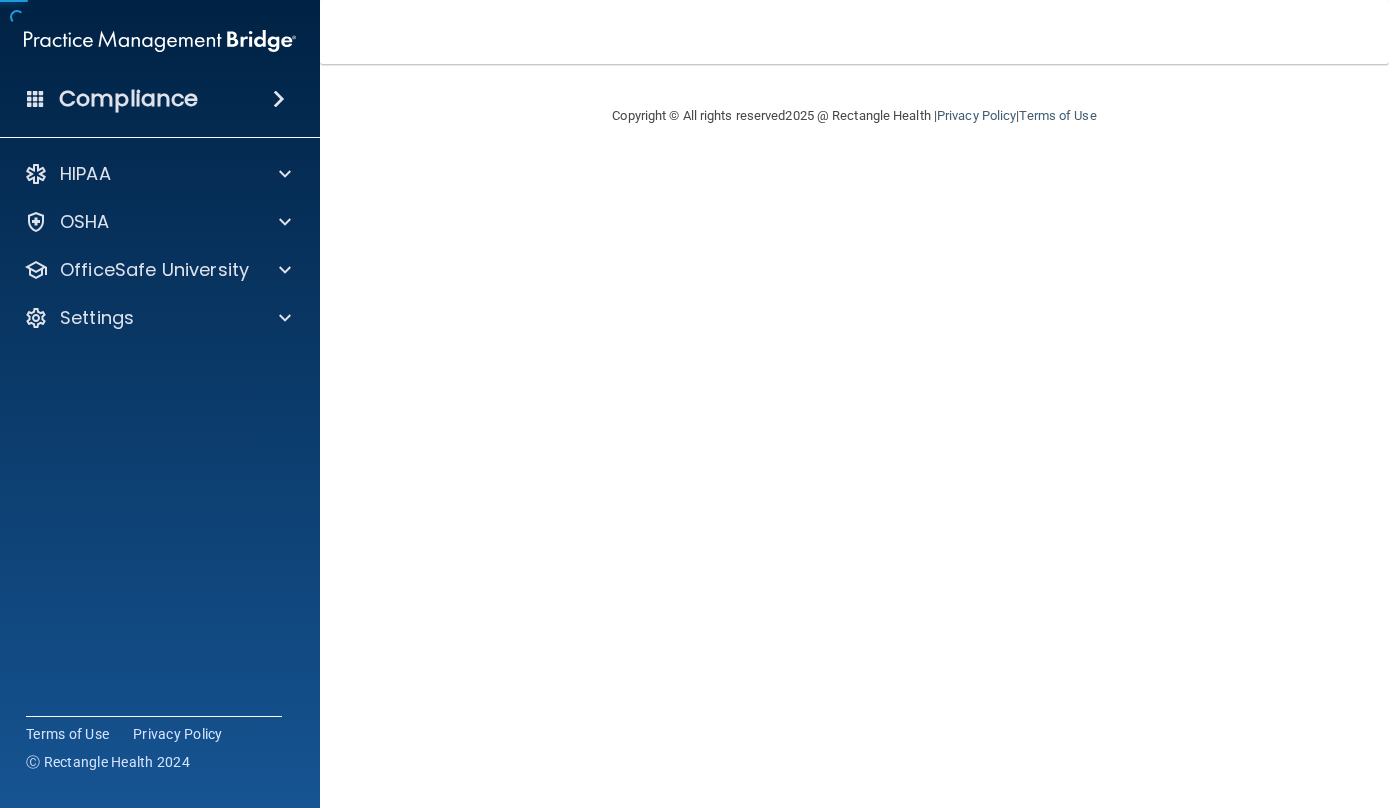 scroll, scrollTop: 0, scrollLeft: 0, axis: both 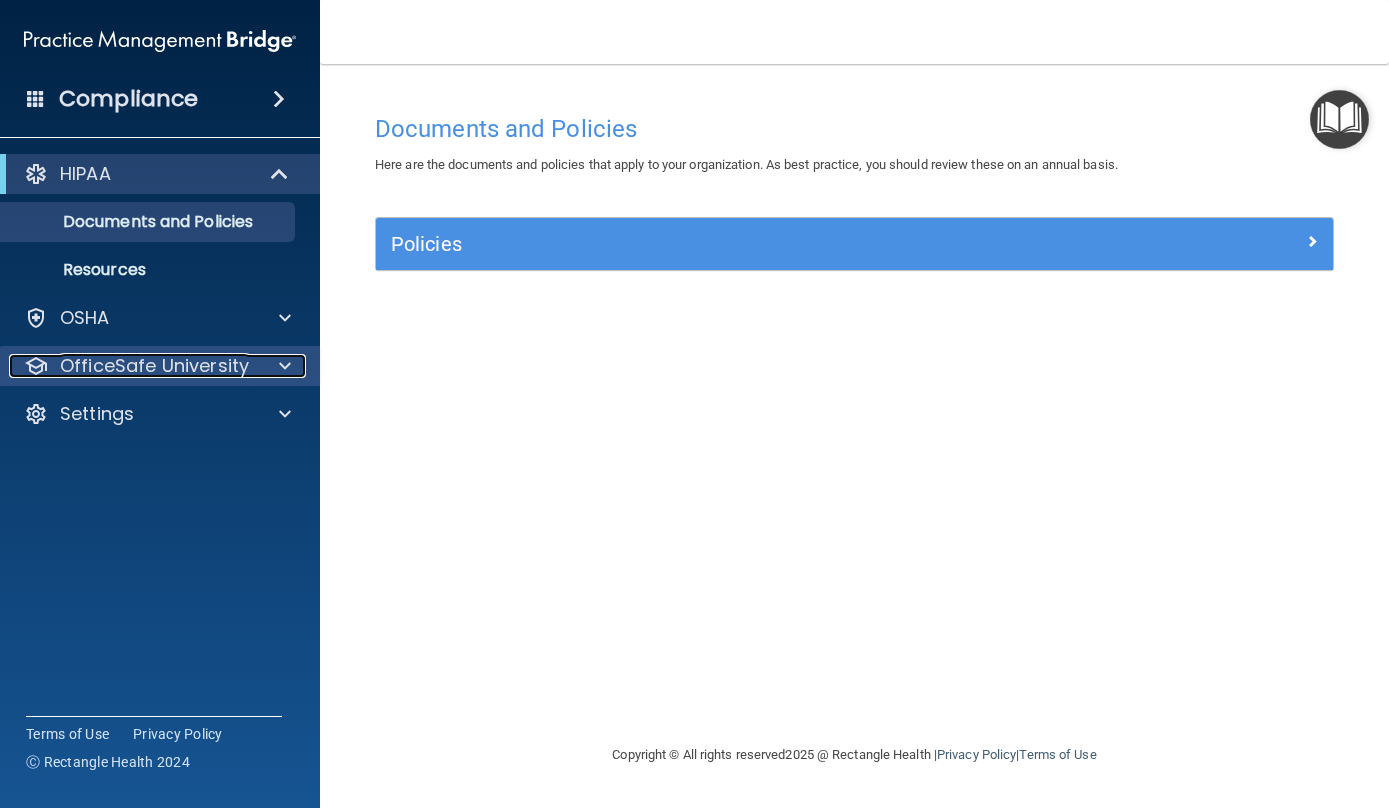 click on "OfficeSafe University" at bounding box center (154, 366) 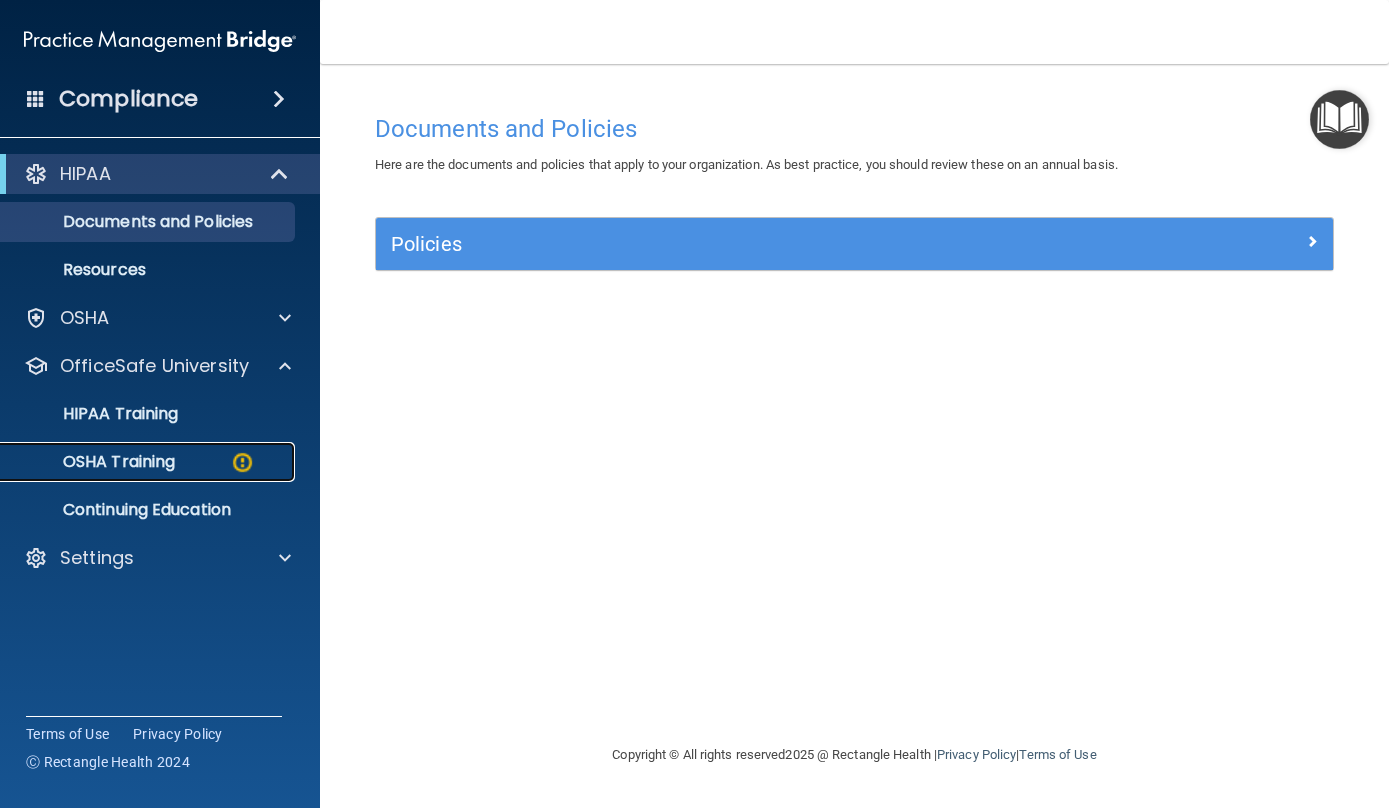 click on "OSHA Training" at bounding box center [149, 462] 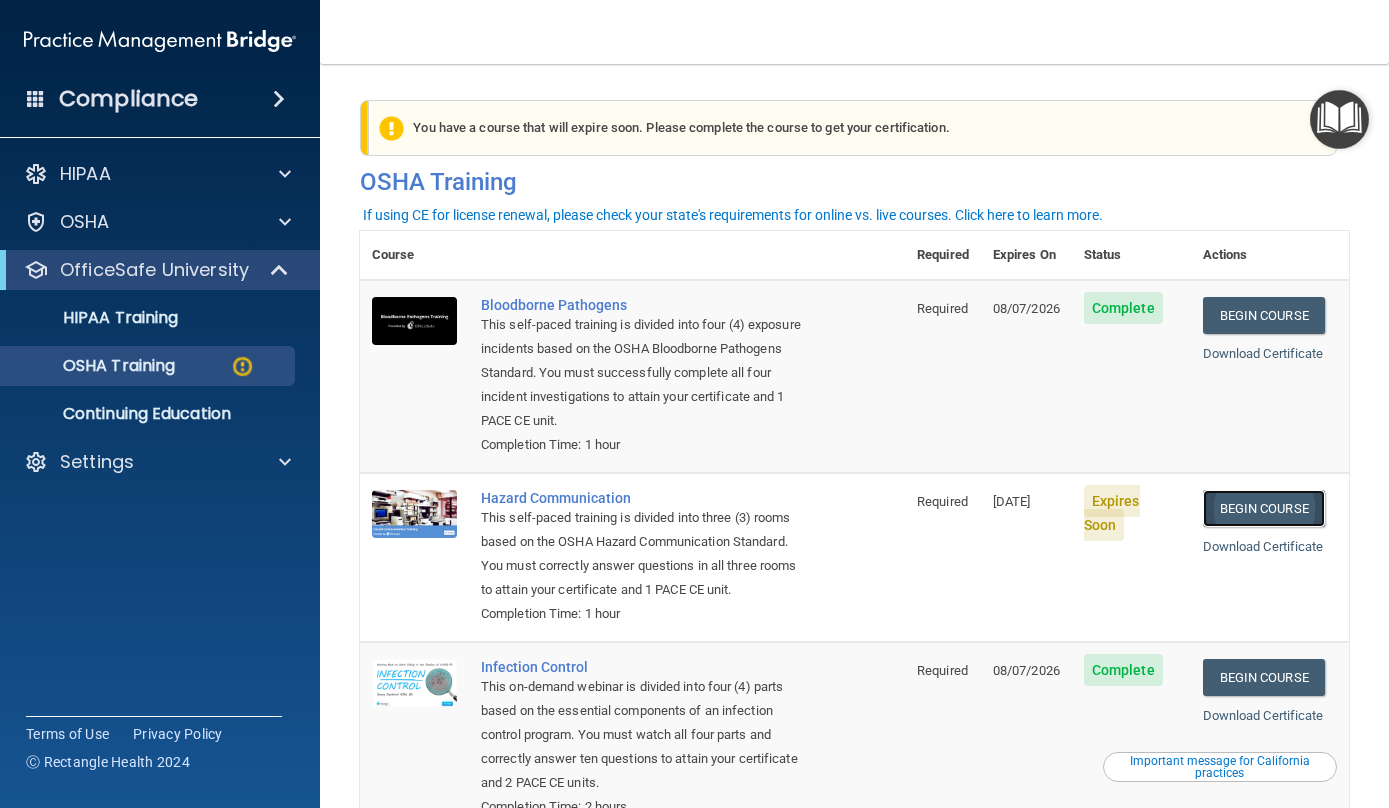 click on "Begin Course" at bounding box center (1264, 508) 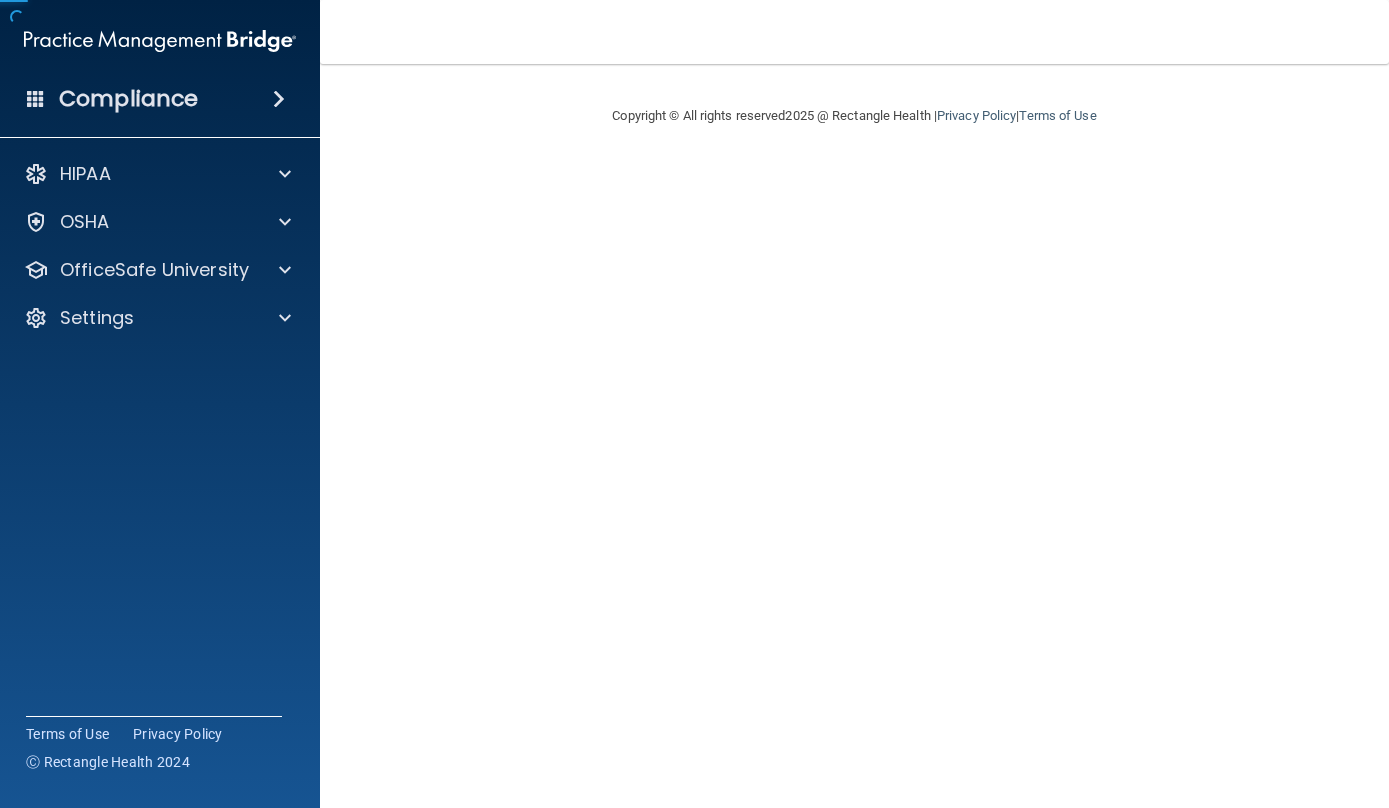 scroll, scrollTop: 0, scrollLeft: 0, axis: both 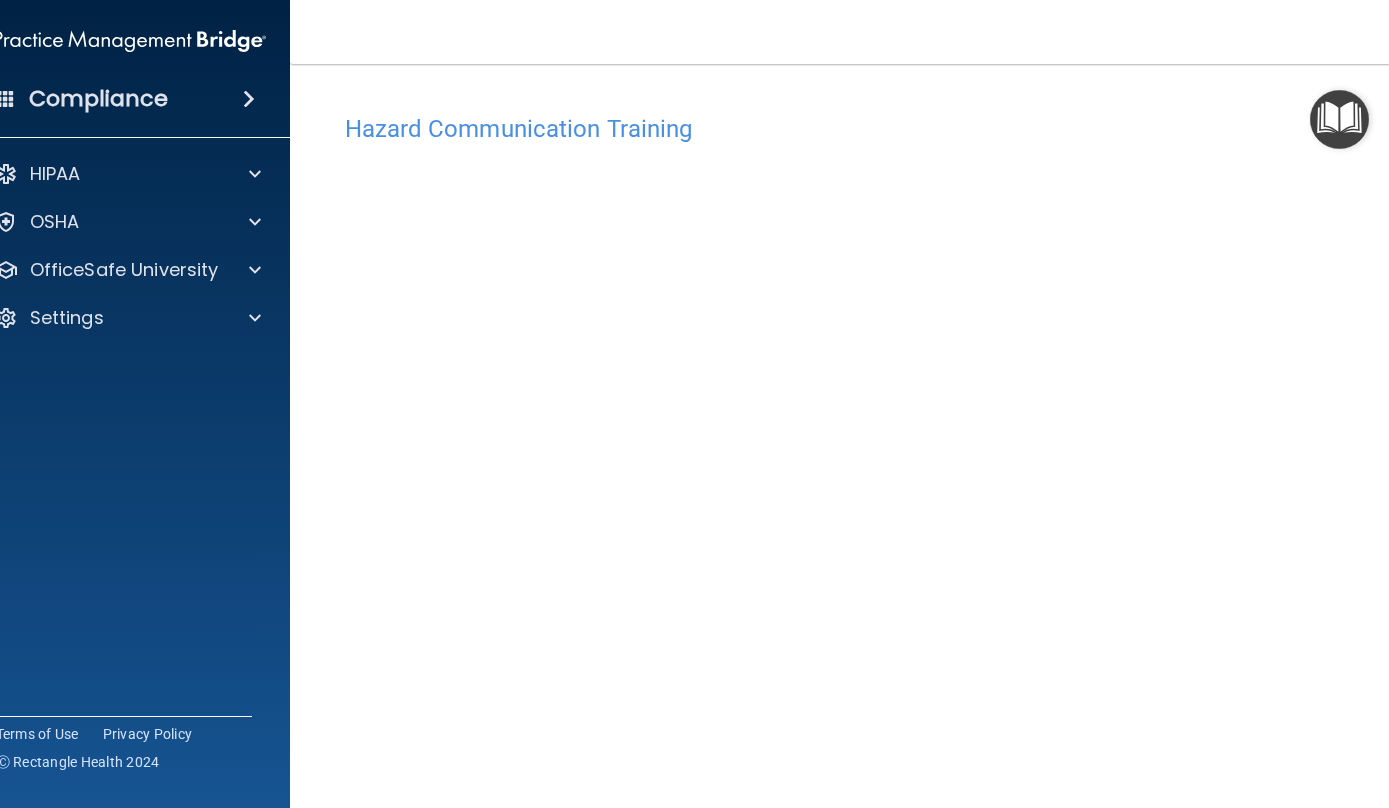 click at bounding box center [1339, 119] 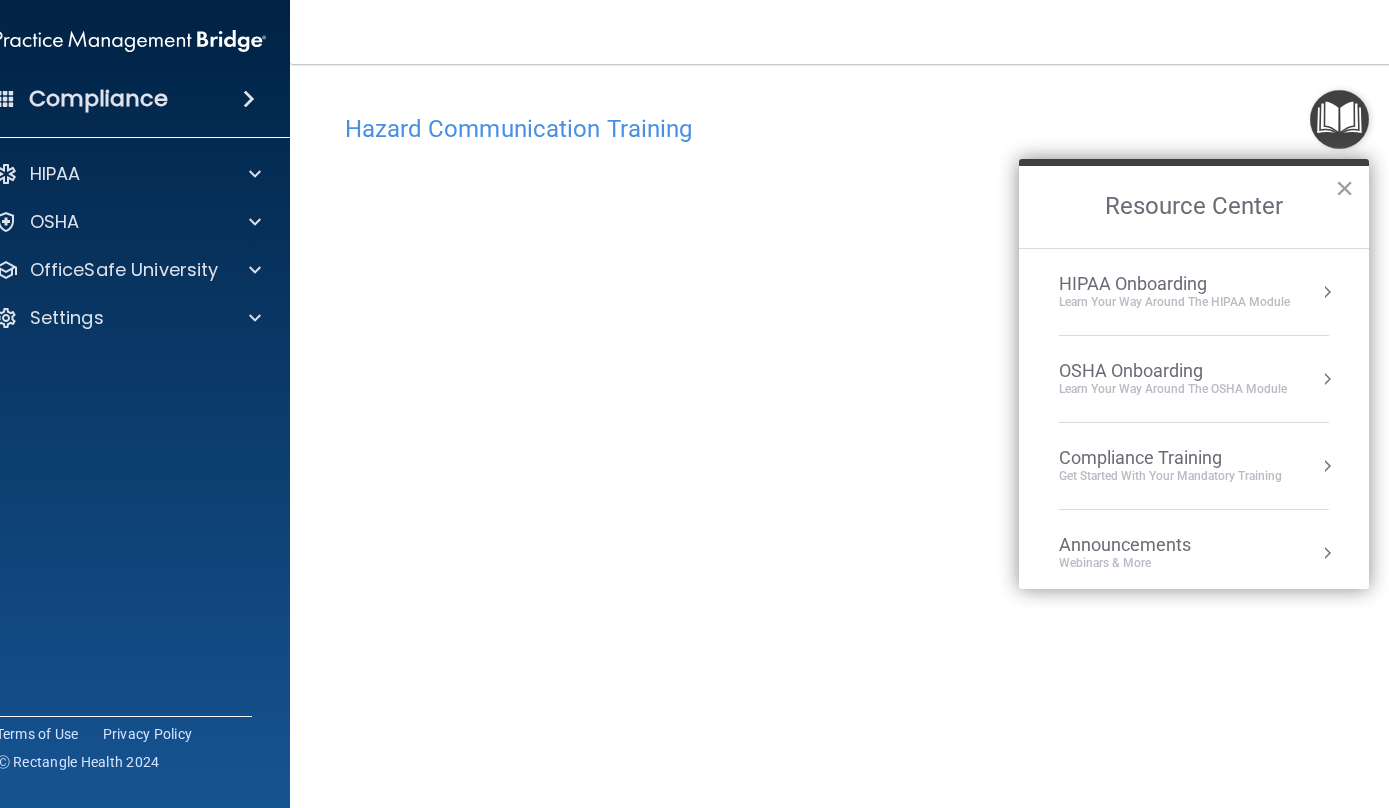 click on "Compliance Training Get Started with your mandatory training" at bounding box center [1194, 466] 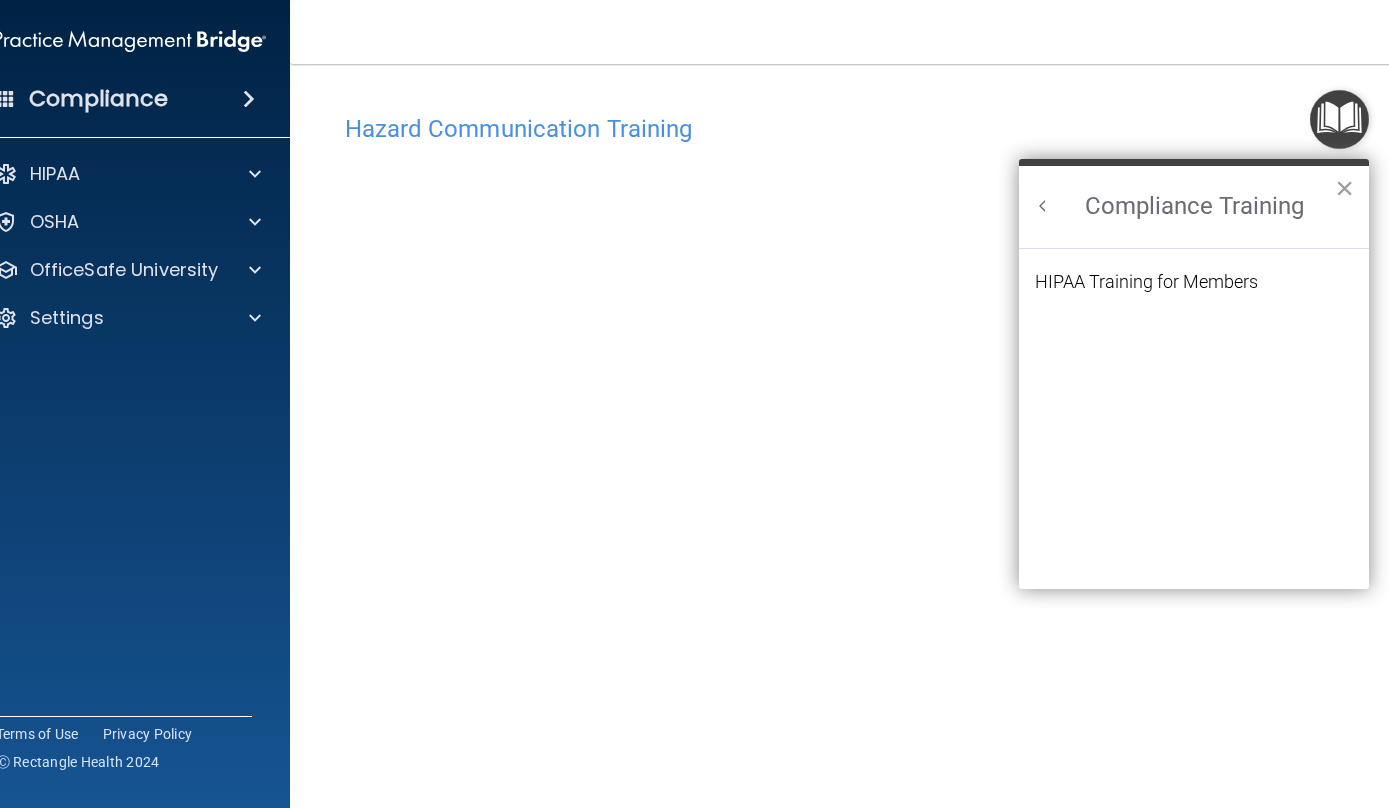 scroll, scrollTop: 0, scrollLeft: 0, axis: both 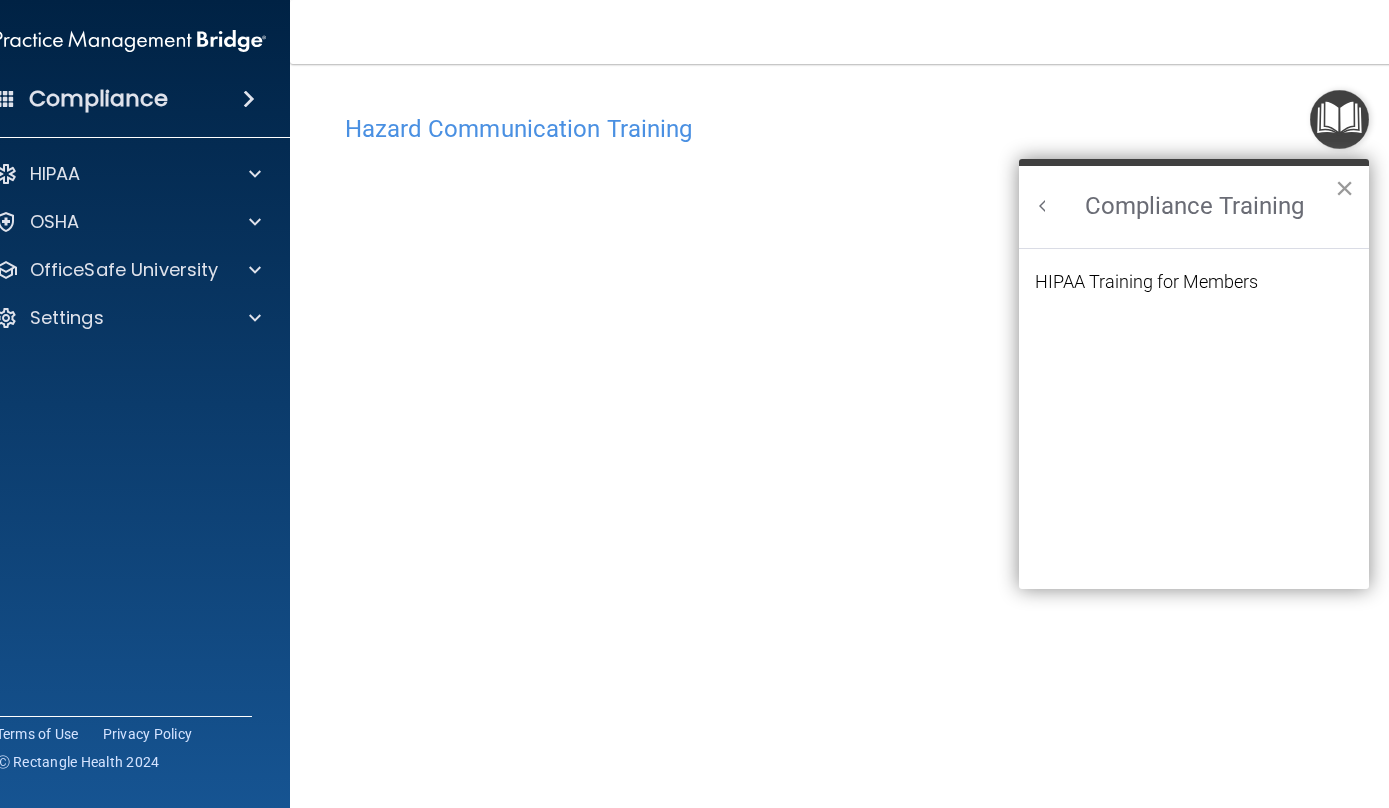 click on "×" at bounding box center [1344, 188] 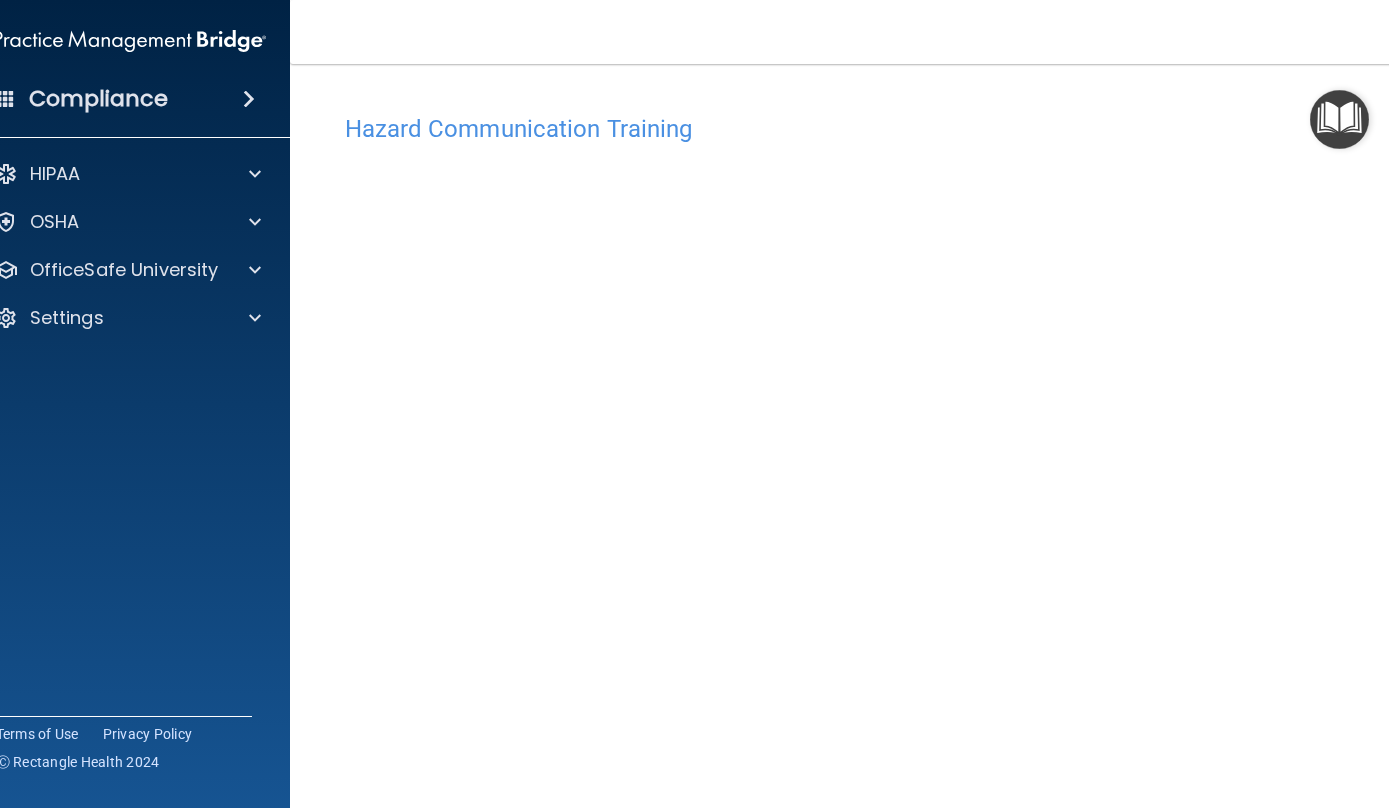 click at bounding box center (1339, 119) 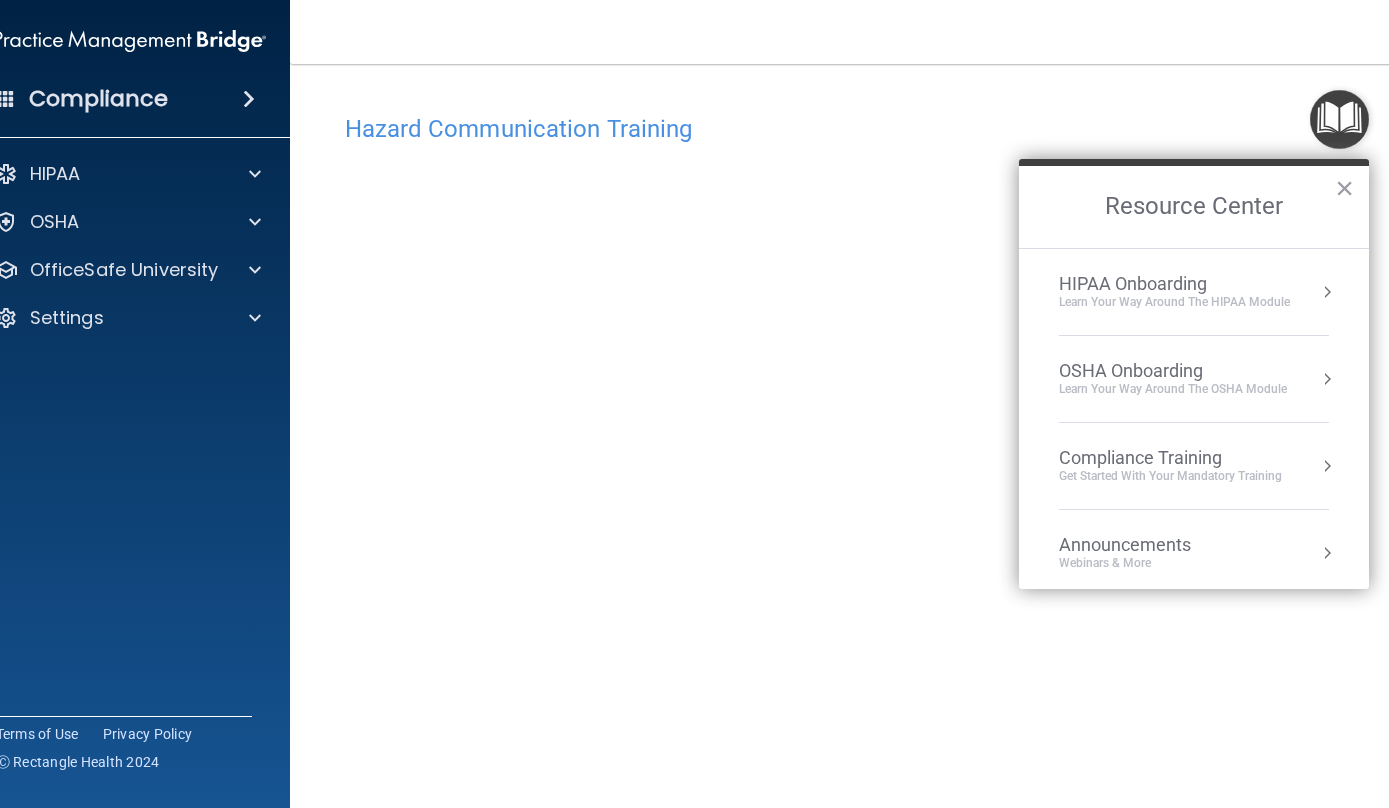 click at bounding box center (1327, 466) 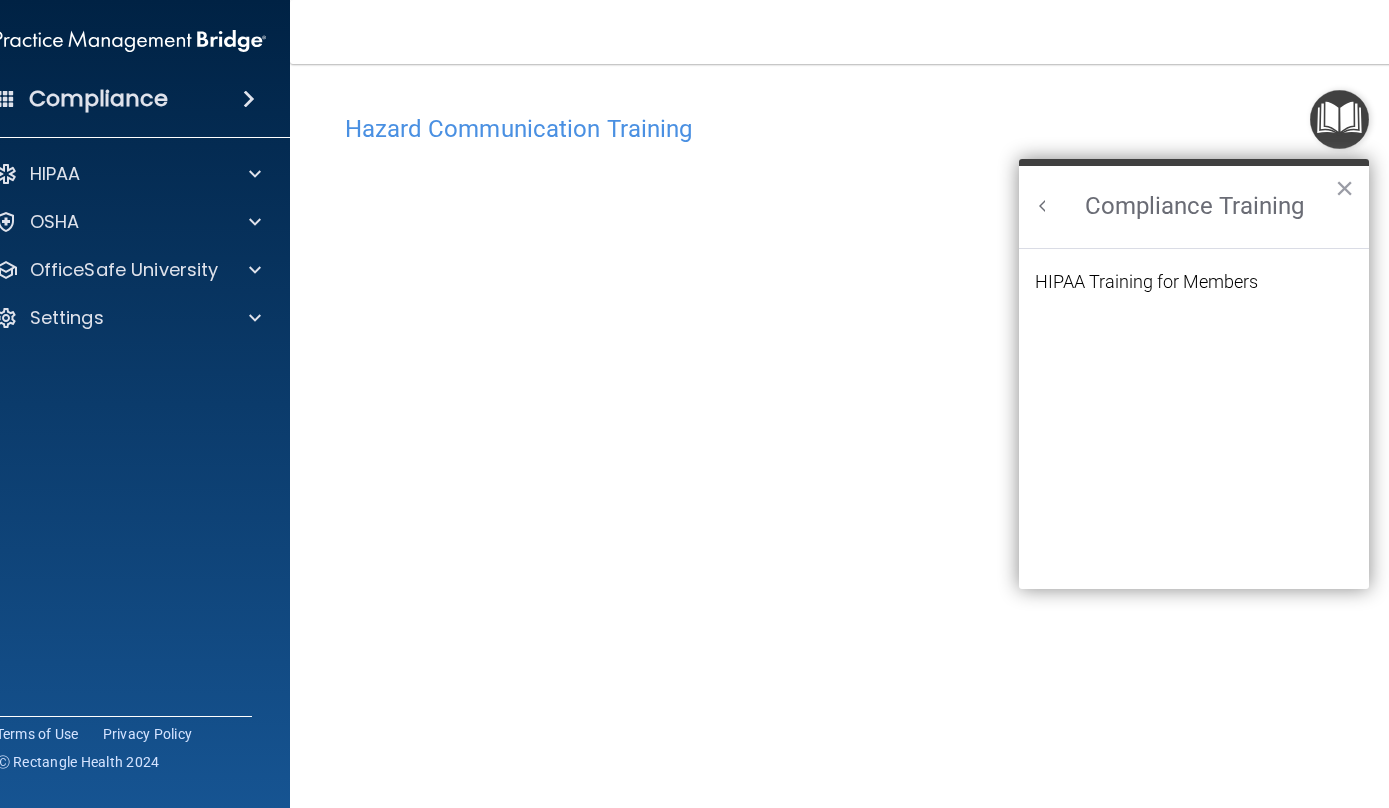 scroll, scrollTop: 0, scrollLeft: 0, axis: both 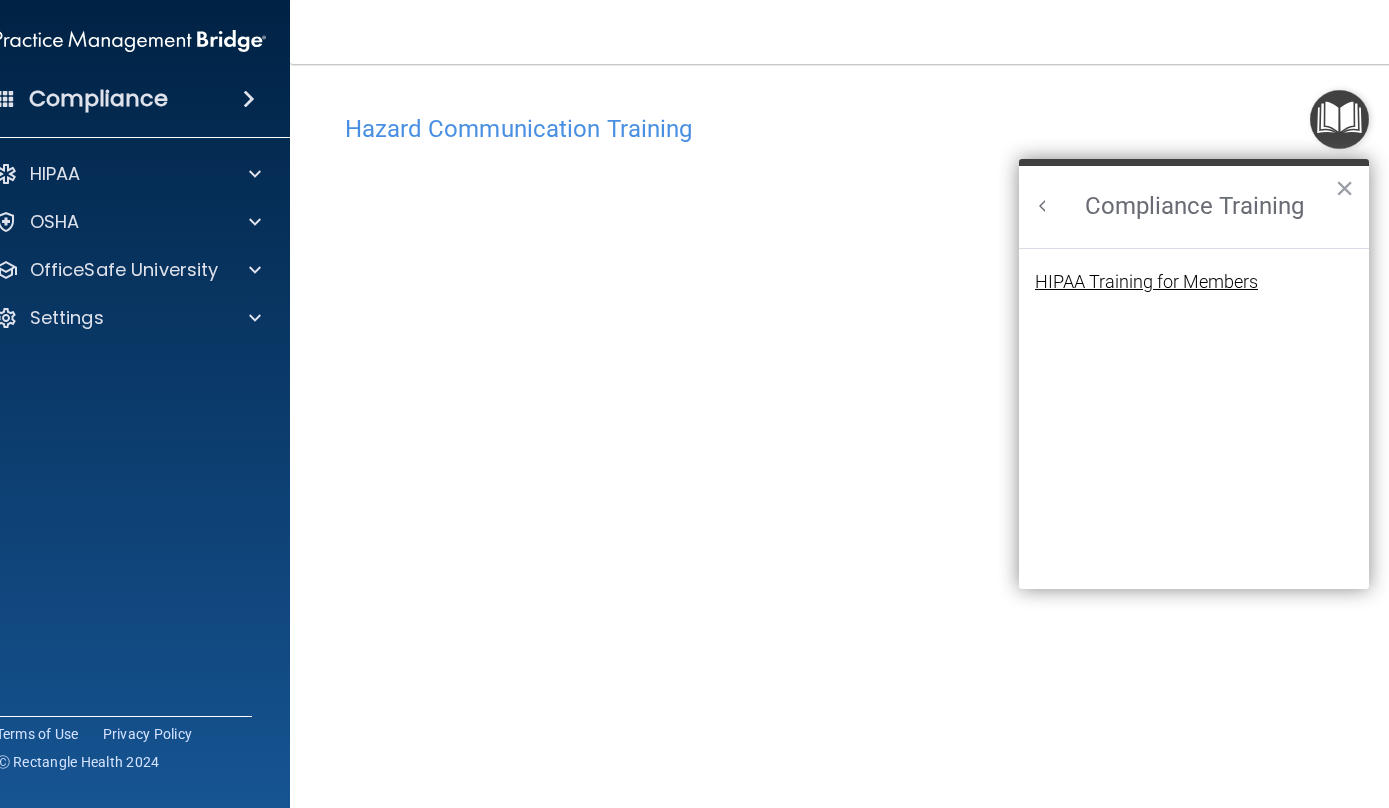 click on "HIPAA Training for Members" at bounding box center [1146, 282] 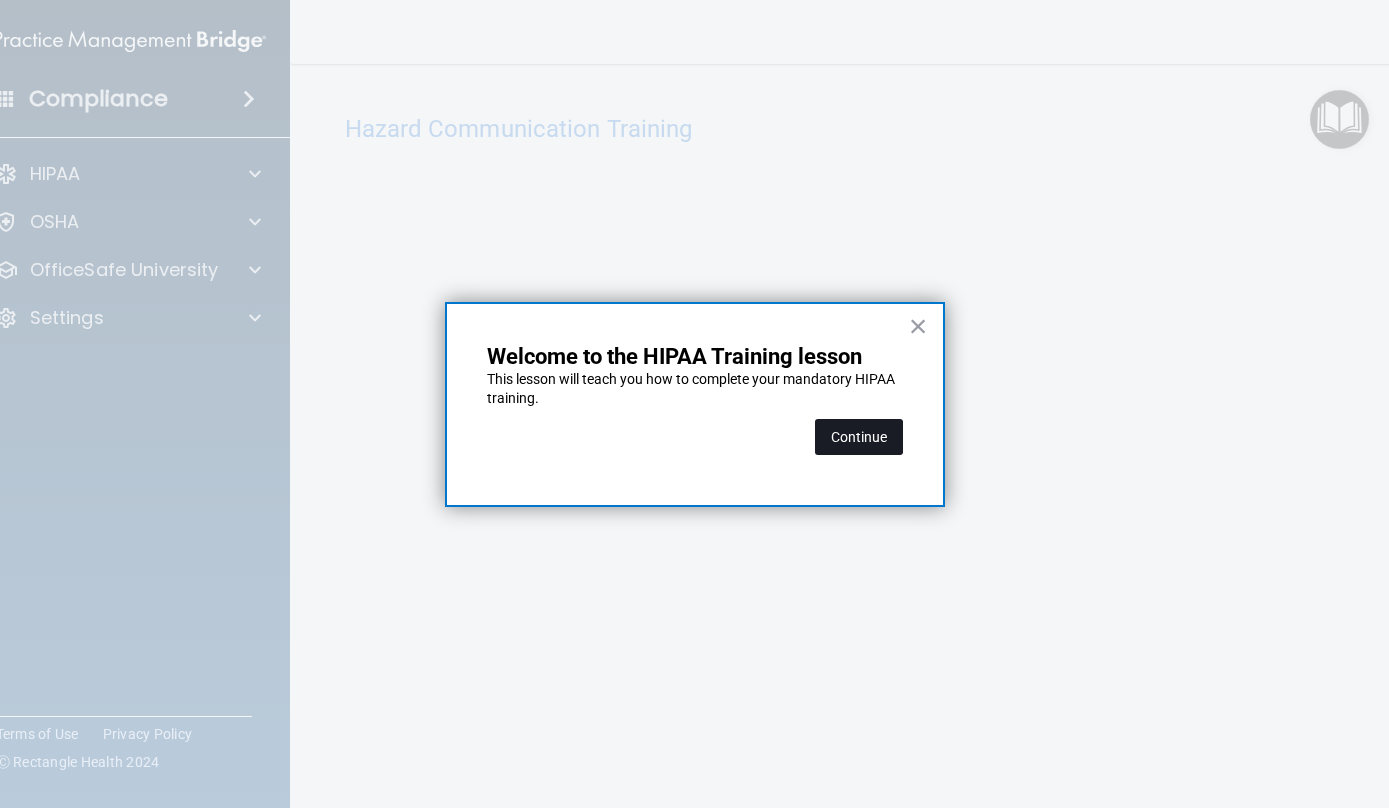 click on "Continue" at bounding box center [859, 437] 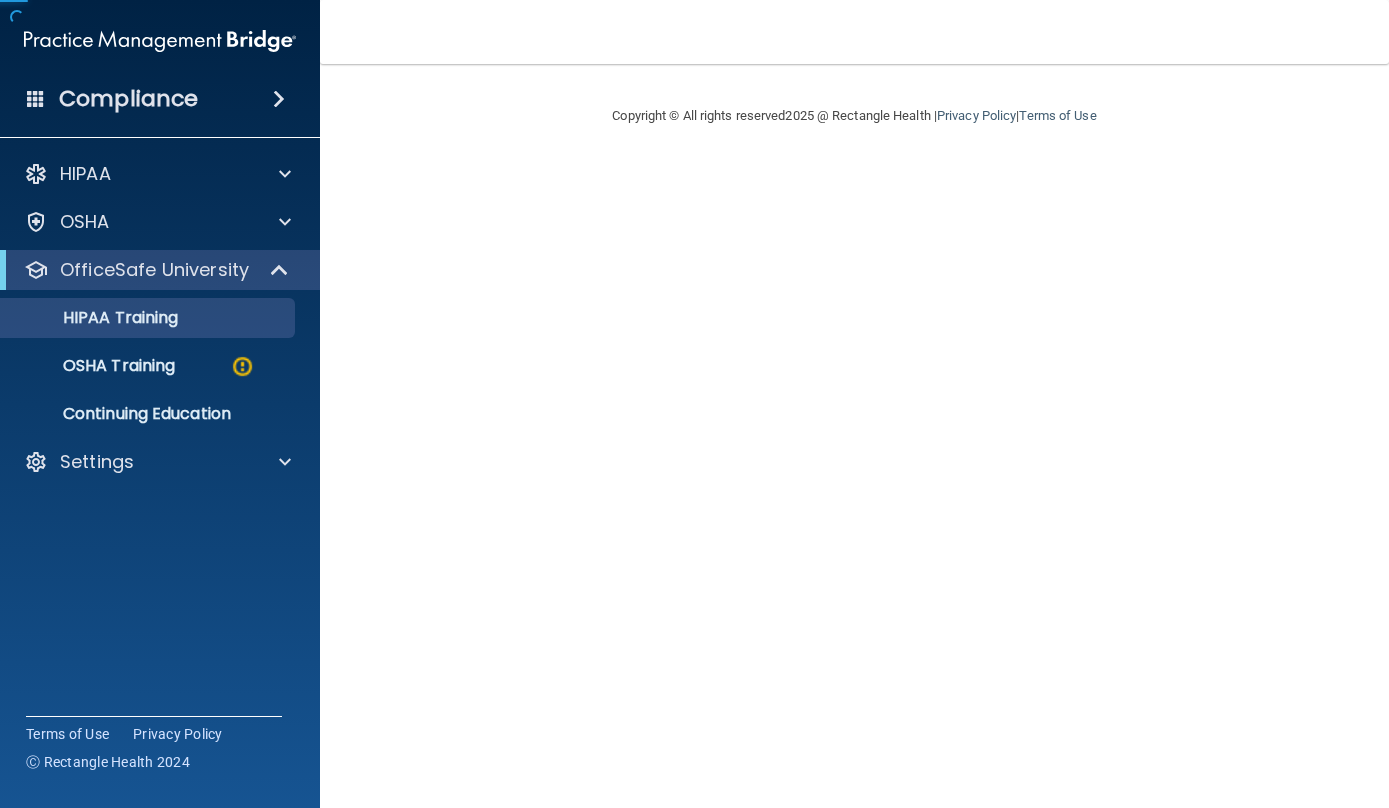 scroll, scrollTop: 0, scrollLeft: 0, axis: both 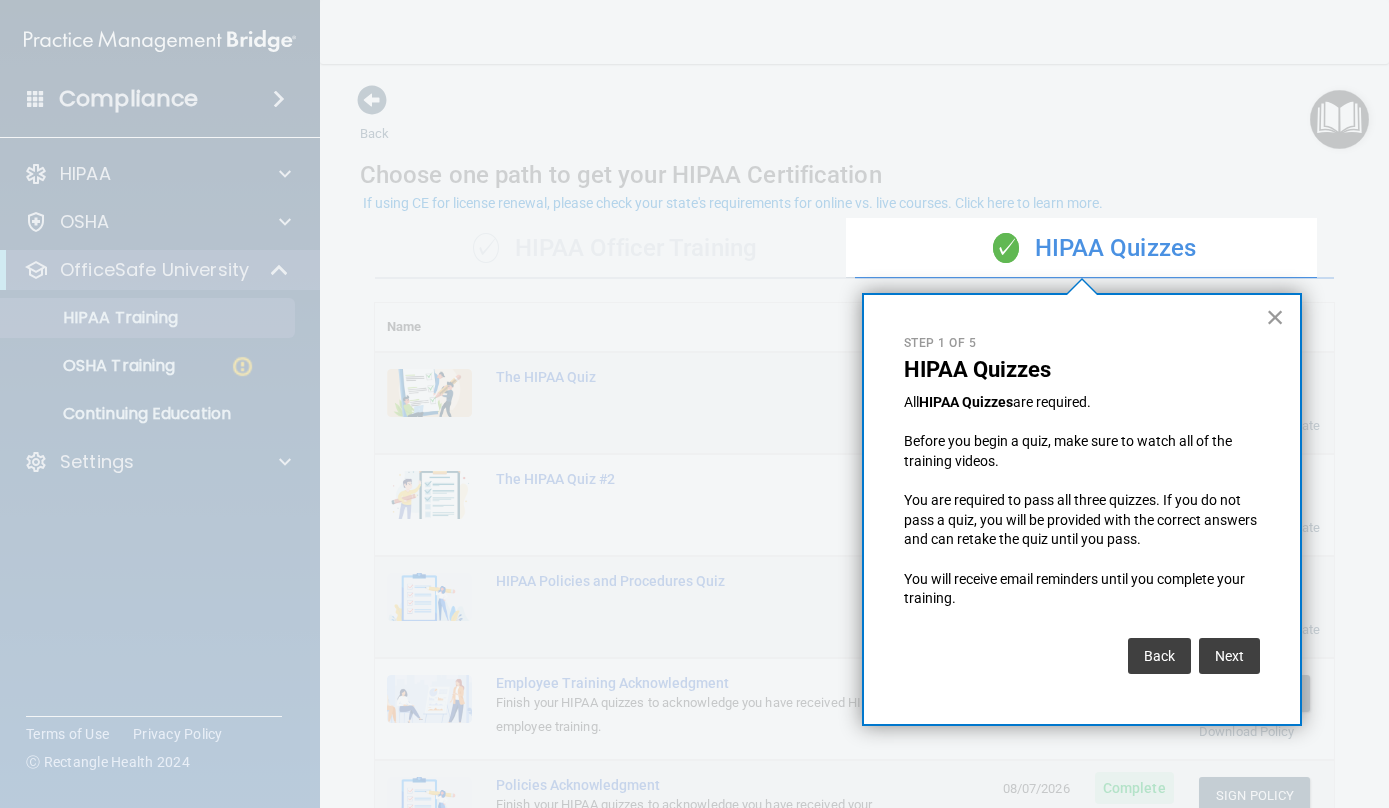 click on "×" at bounding box center [1275, 317] 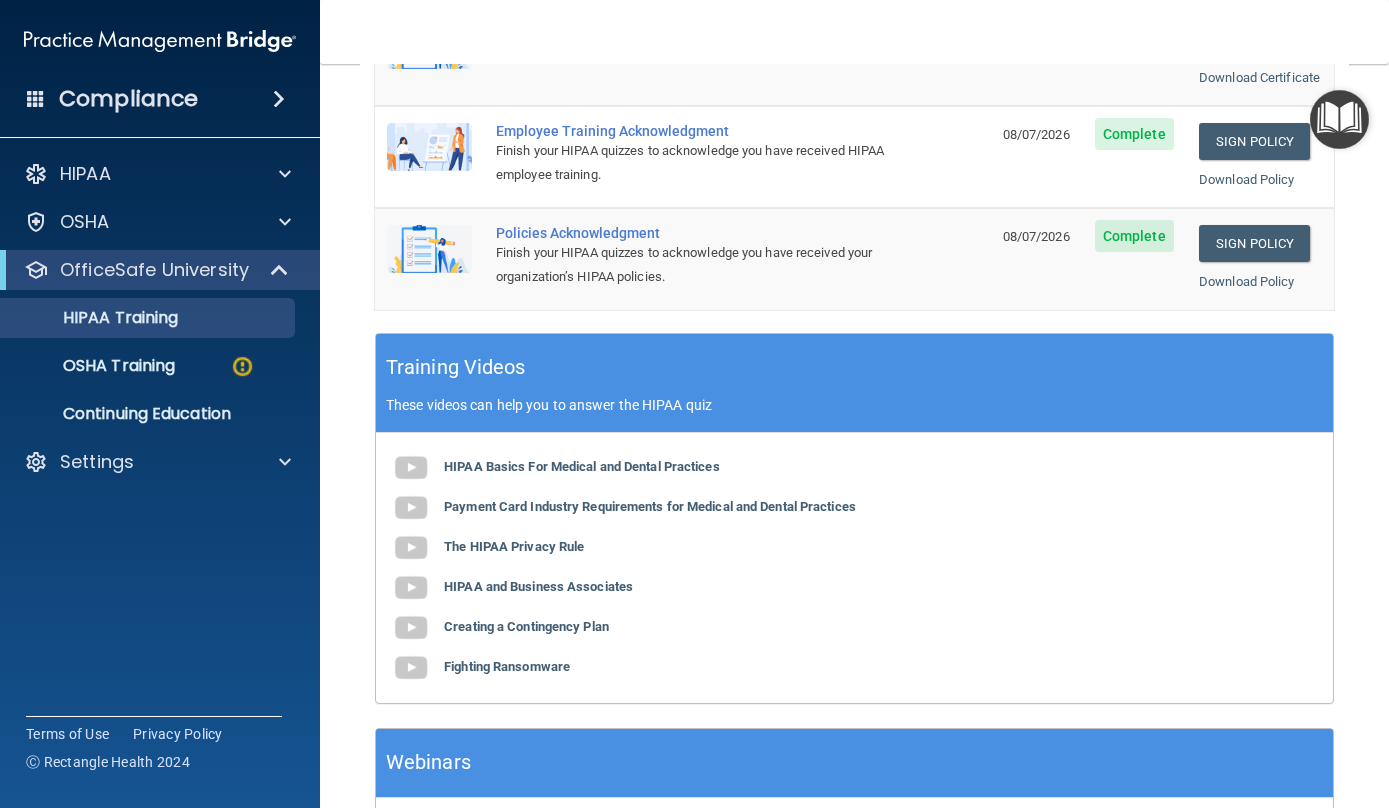 scroll, scrollTop: 591, scrollLeft: 0, axis: vertical 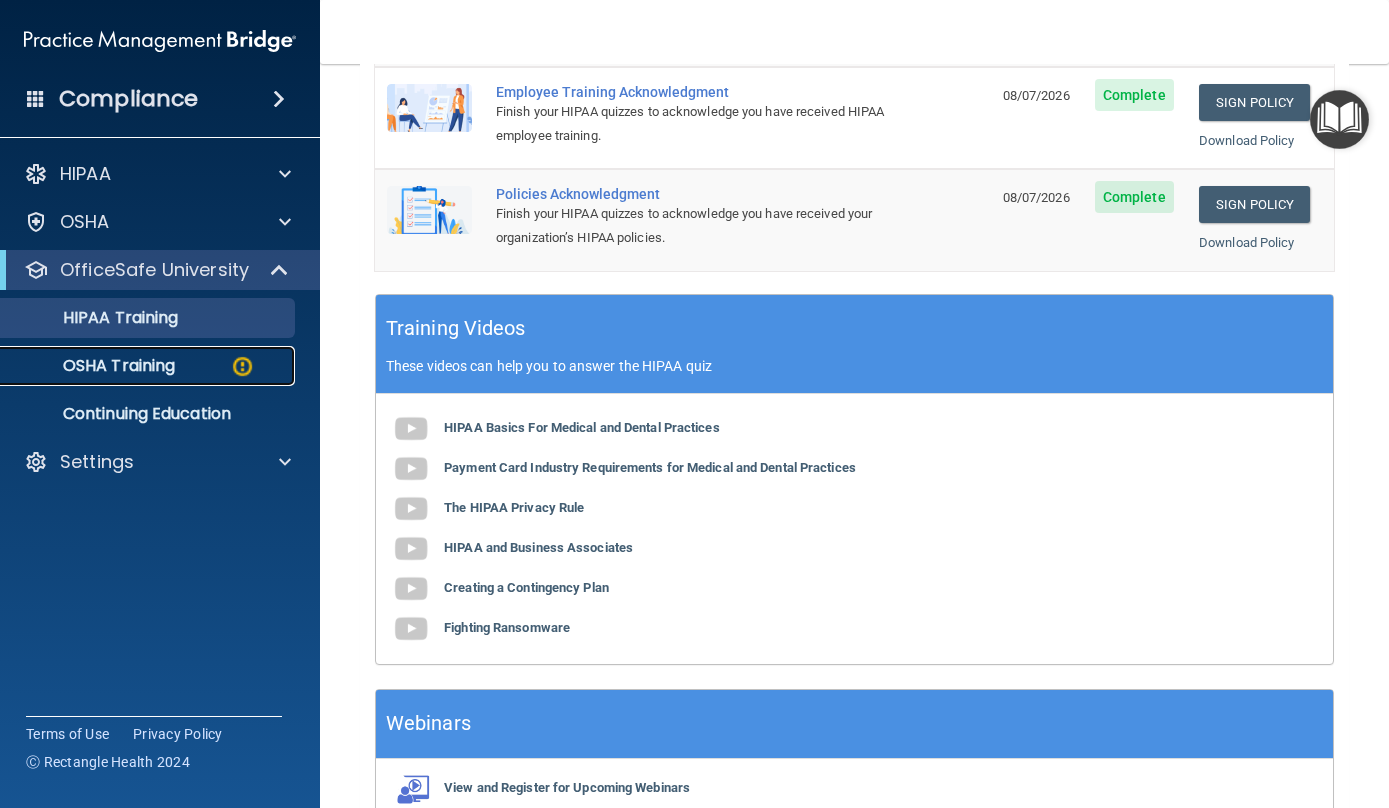 click on "OSHA Training" at bounding box center (149, 366) 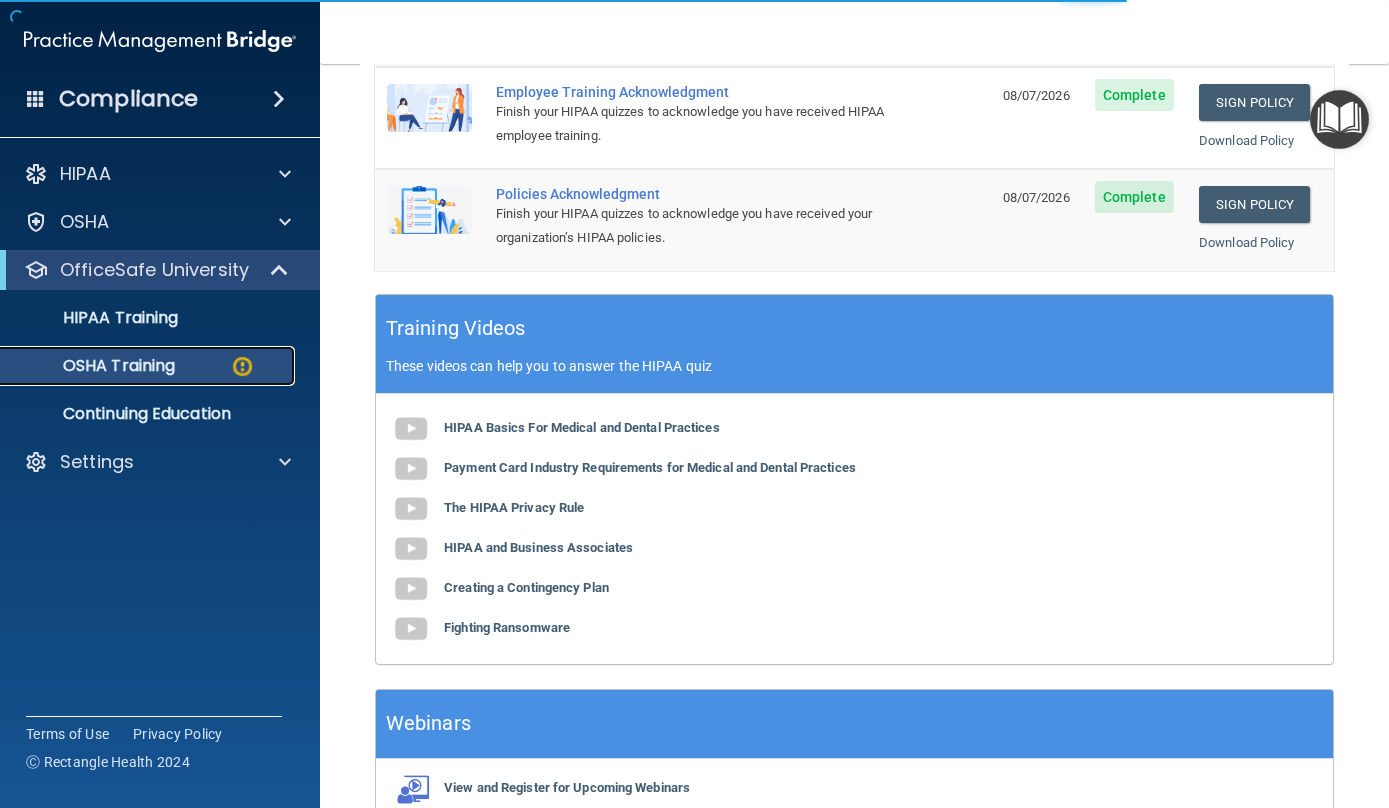 scroll, scrollTop: 328, scrollLeft: 0, axis: vertical 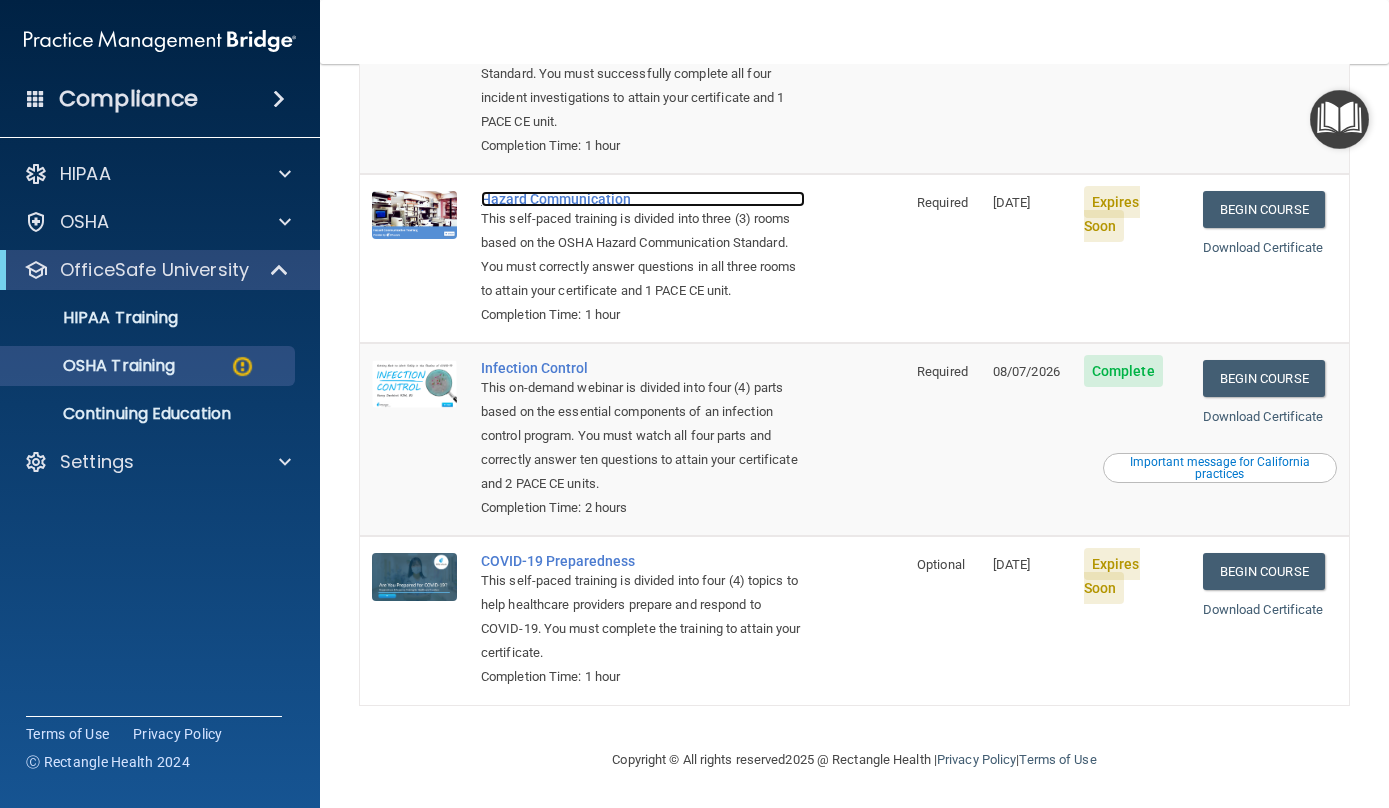 click on "Hazard Communication" at bounding box center [643, 199] 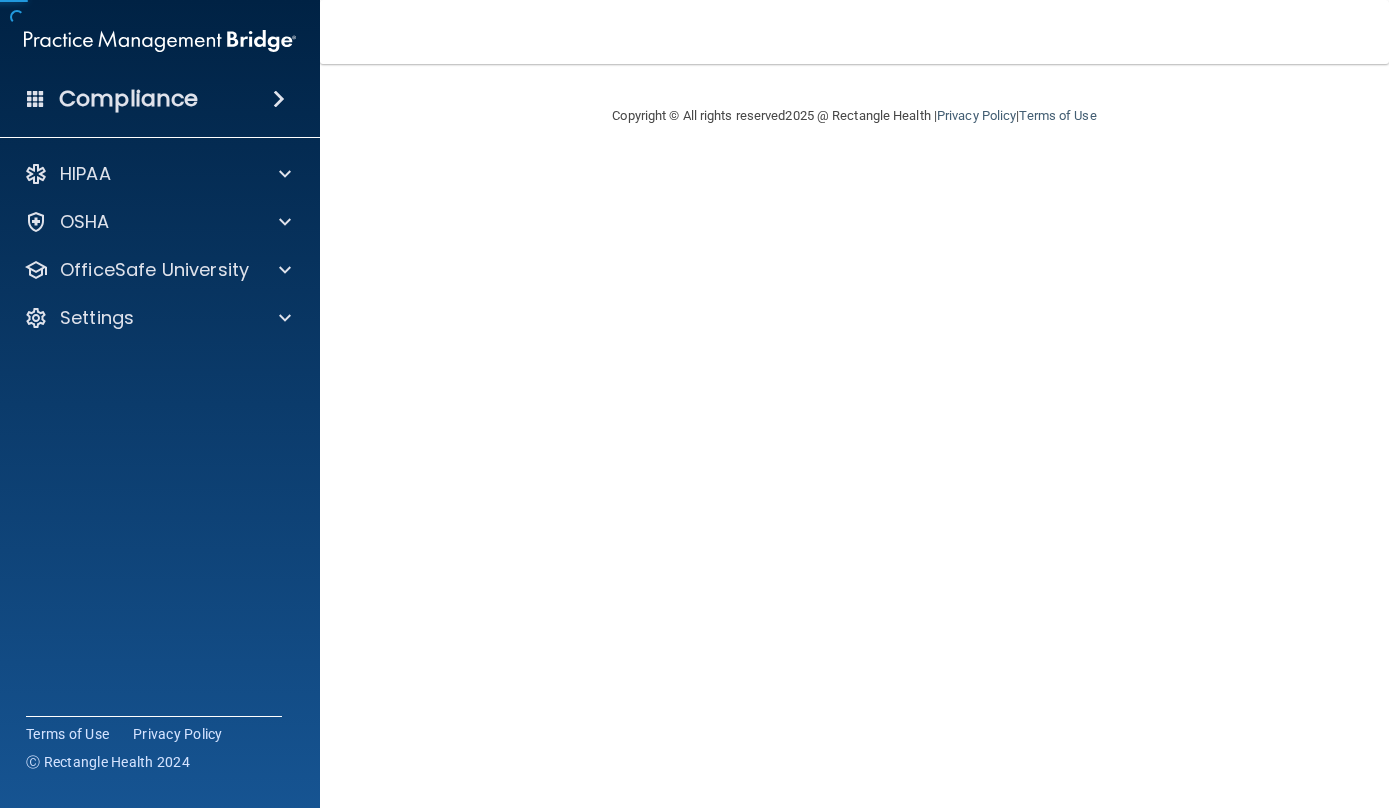 scroll, scrollTop: 0, scrollLeft: 0, axis: both 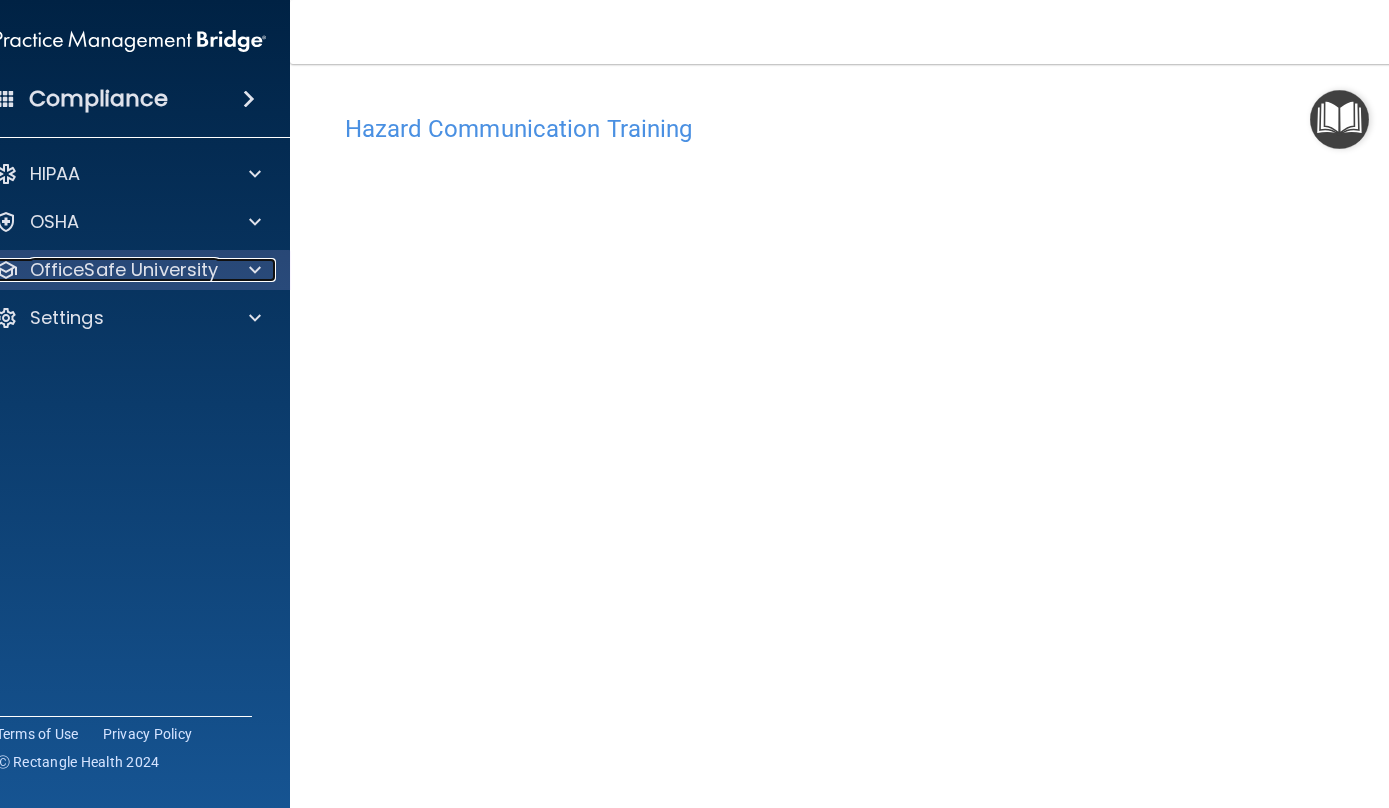 click at bounding box center [251, 270] 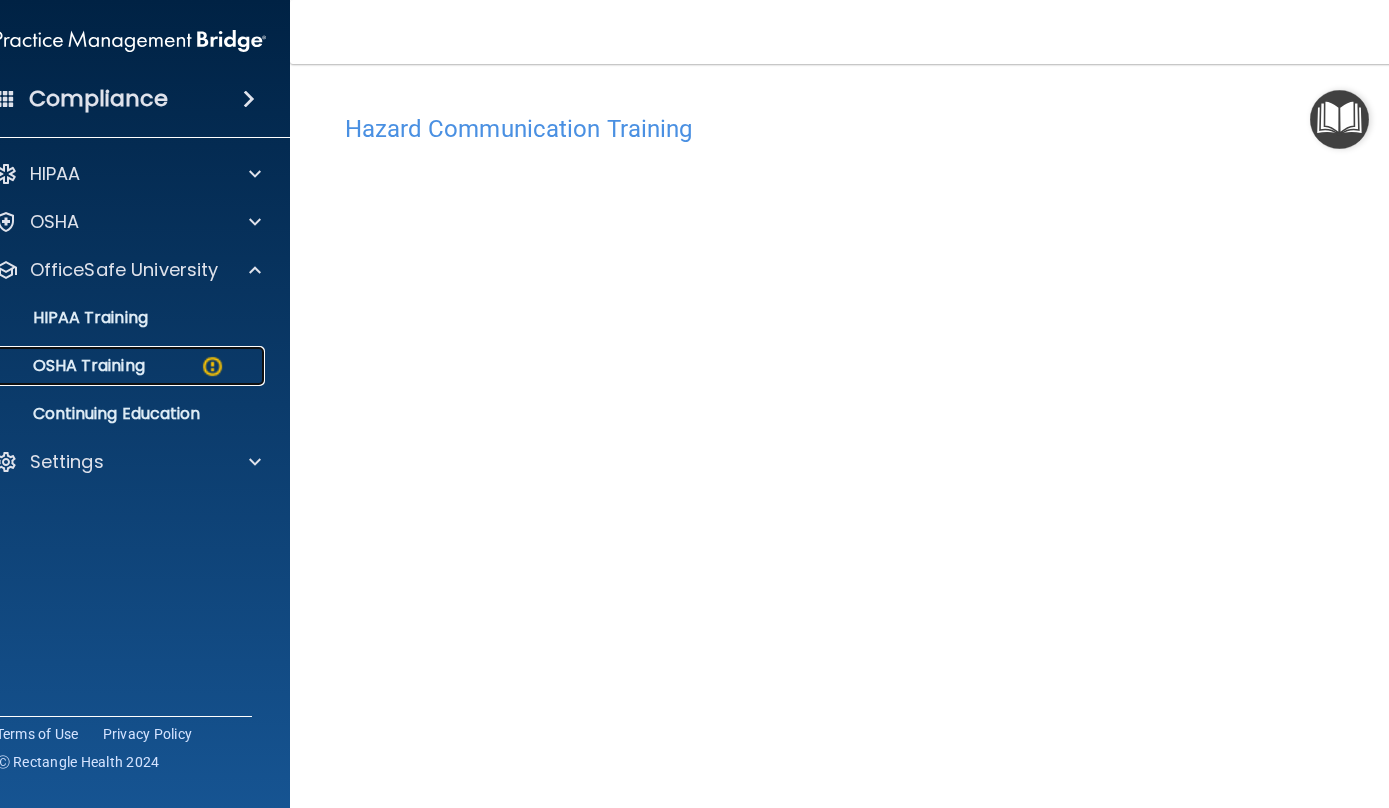 click on "OSHA Training" at bounding box center (119, 366) 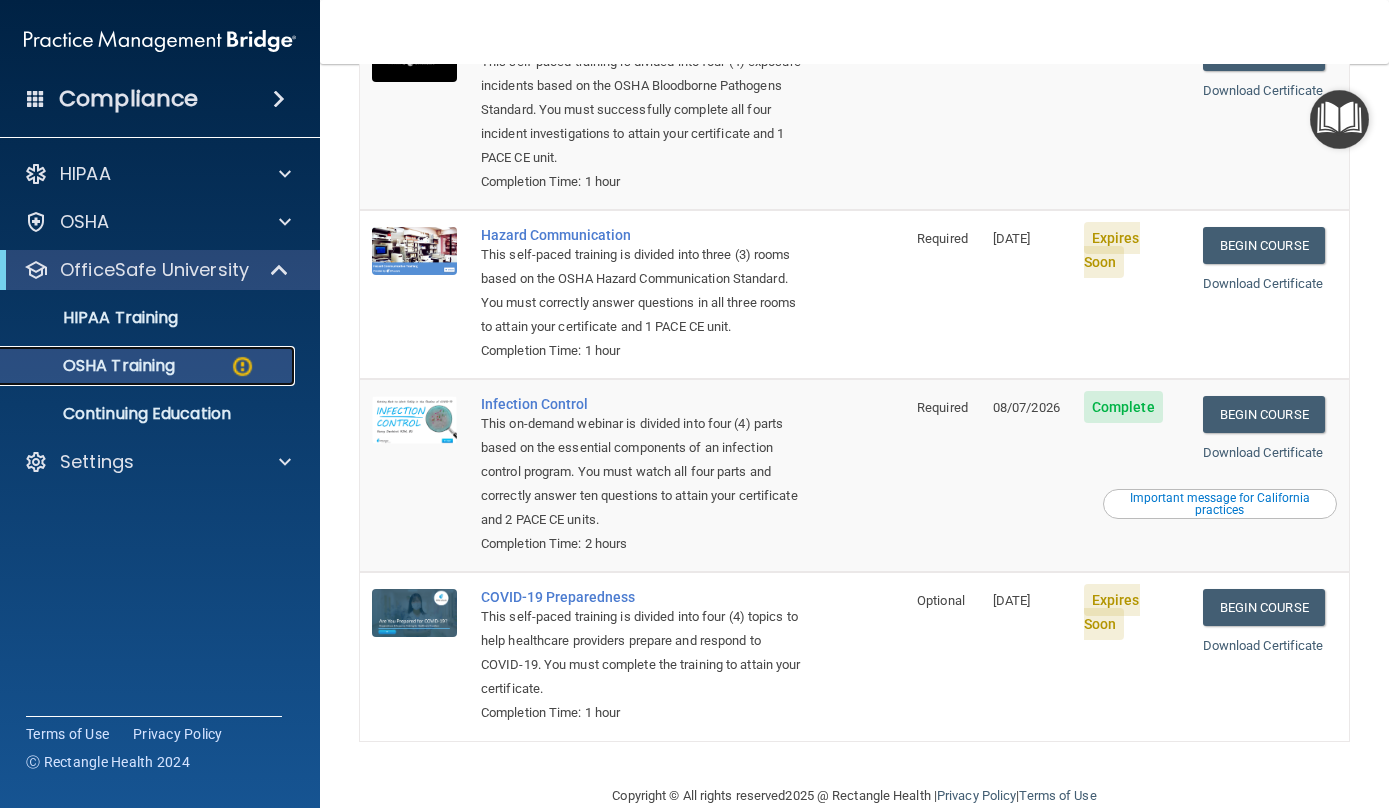 scroll, scrollTop: 281, scrollLeft: 0, axis: vertical 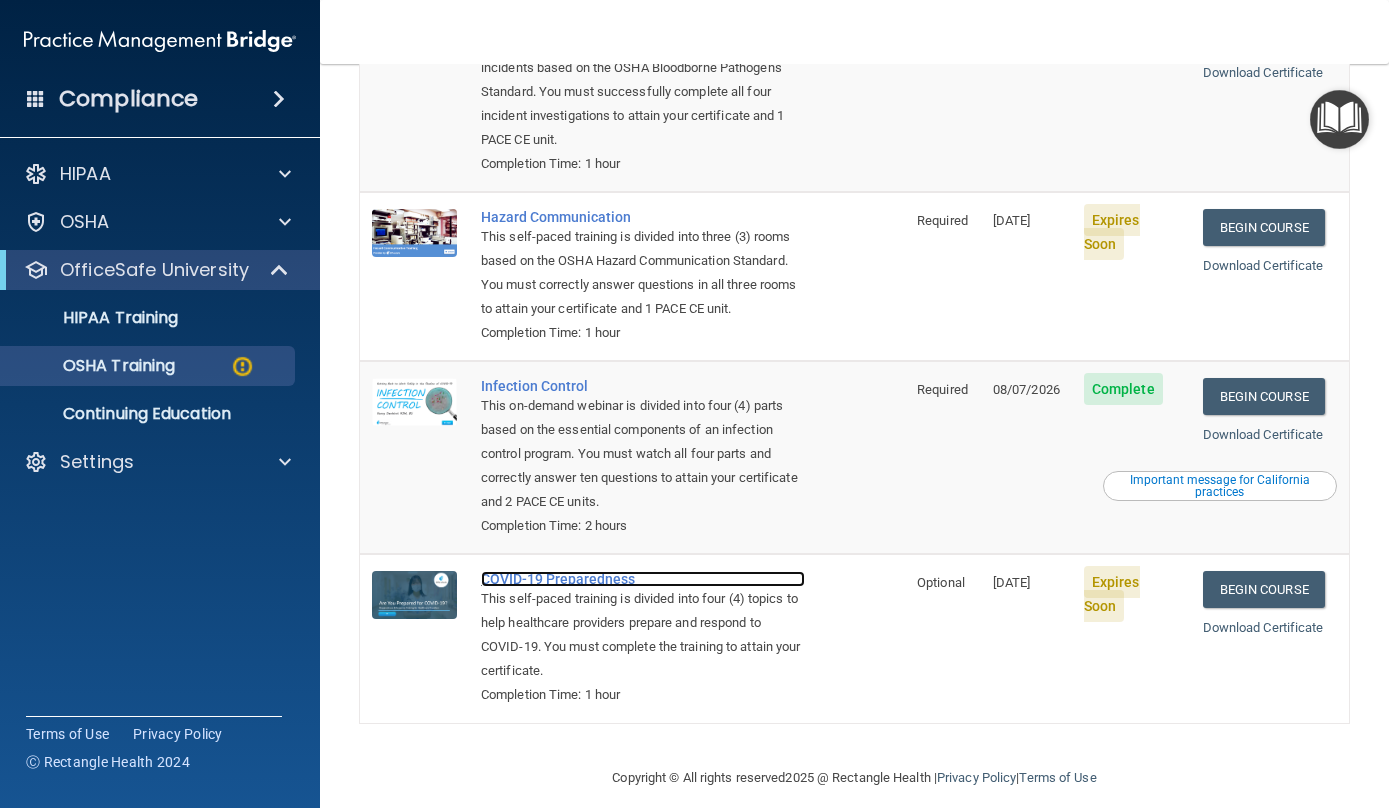click on "COVID-19 Preparedness" at bounding box center [643, 579] 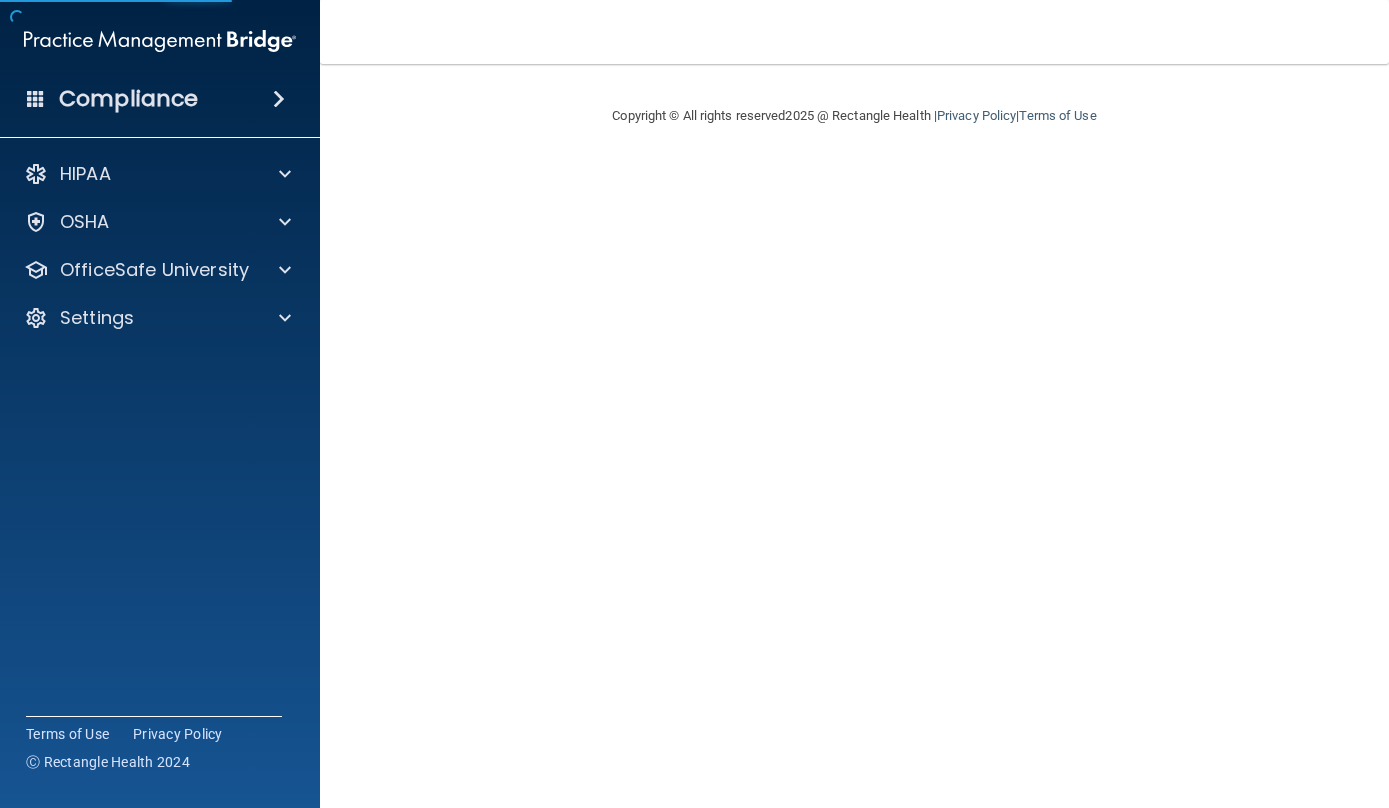 scroll, scrollTop: 0, scrollLeft: 0, axis: both 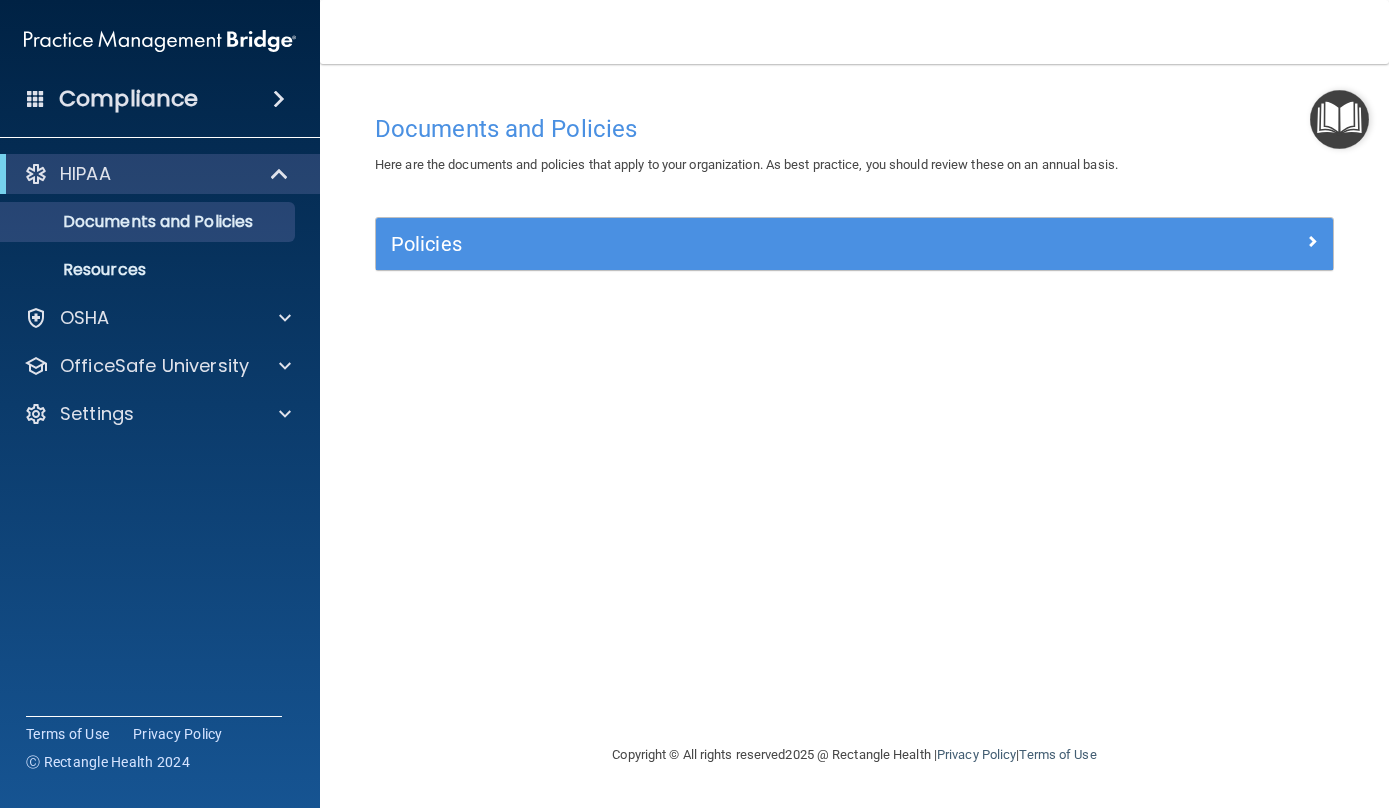 click at bounding box center (279, 99) 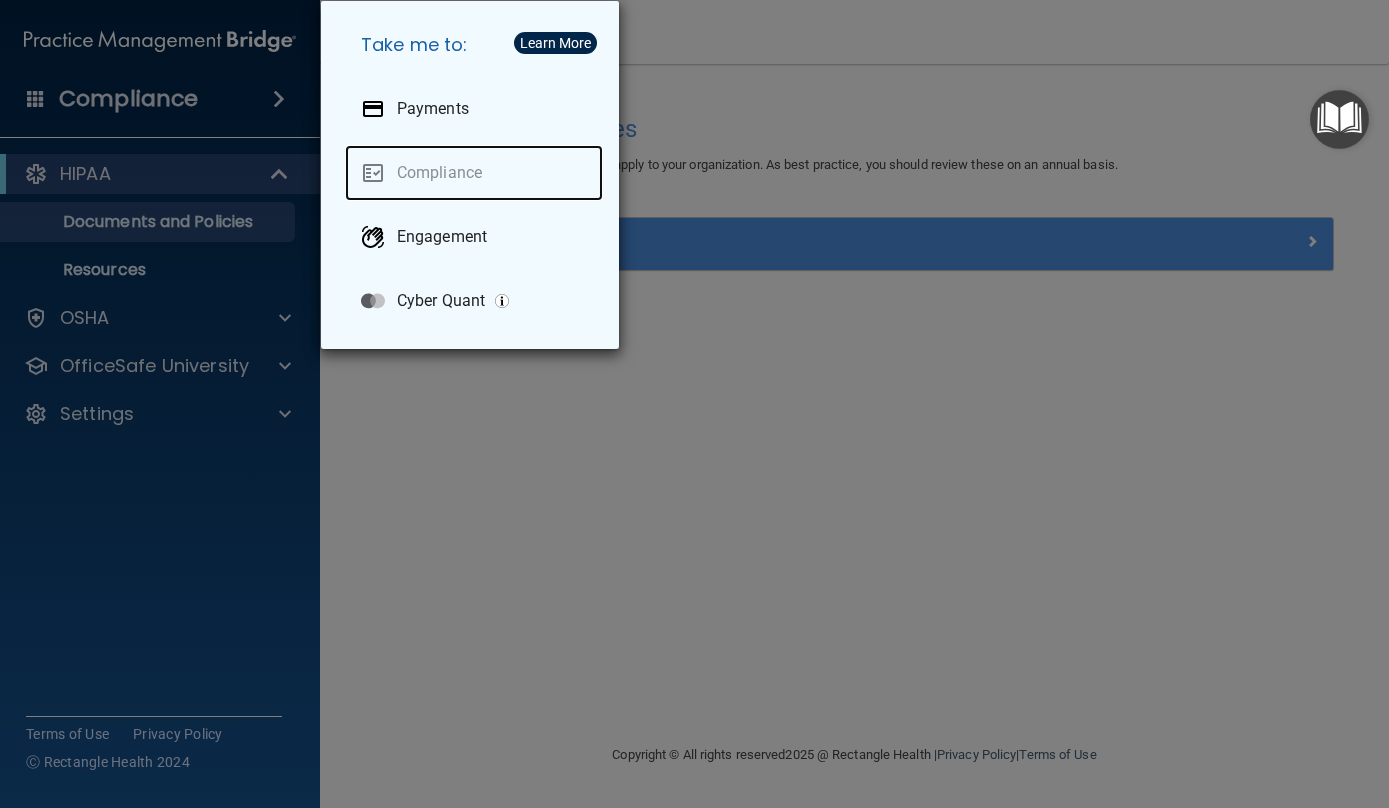 click on "Compliance" at bounding box center (474, 173) 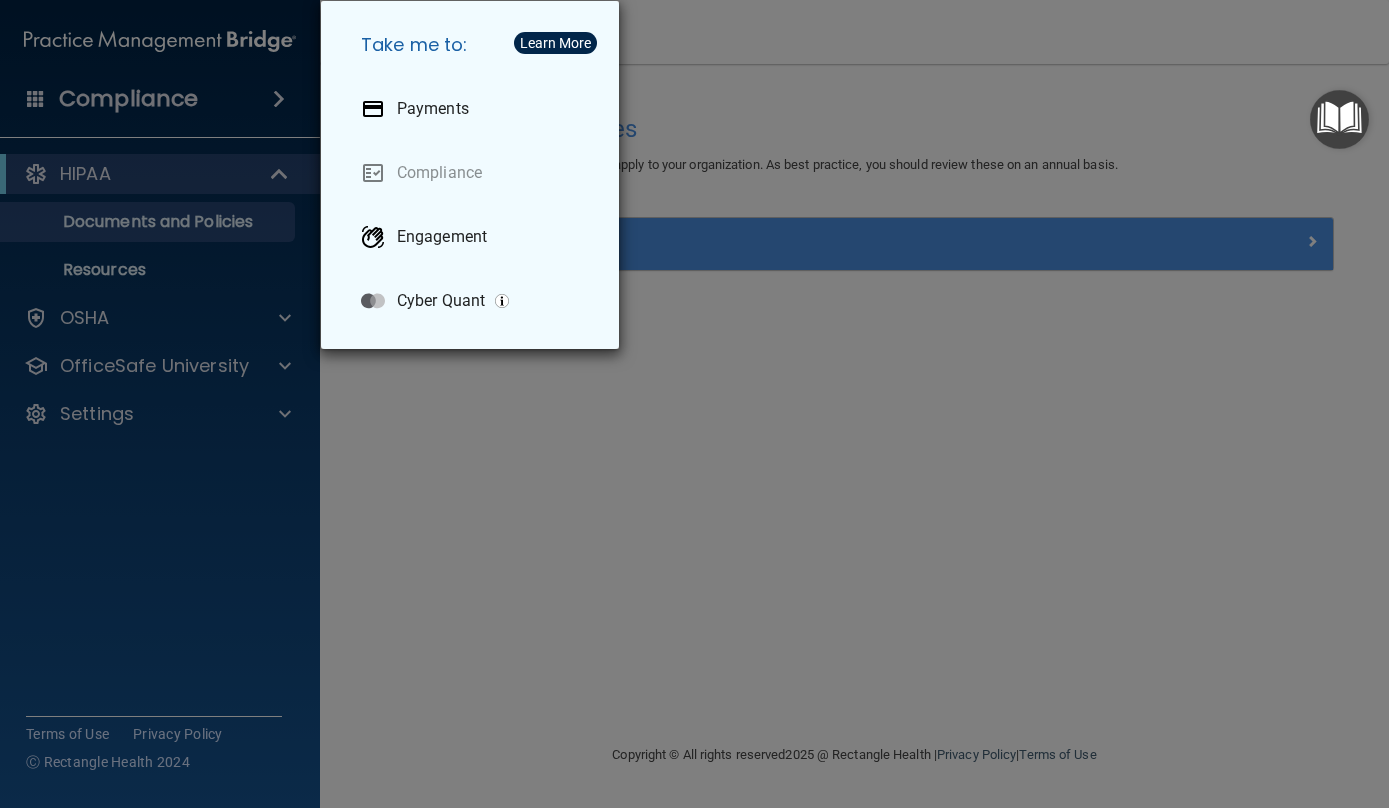click on "Take me to:             Payments                   Compliance                     Engagement                     Cyber Quant" at bounding box center (694, 404) 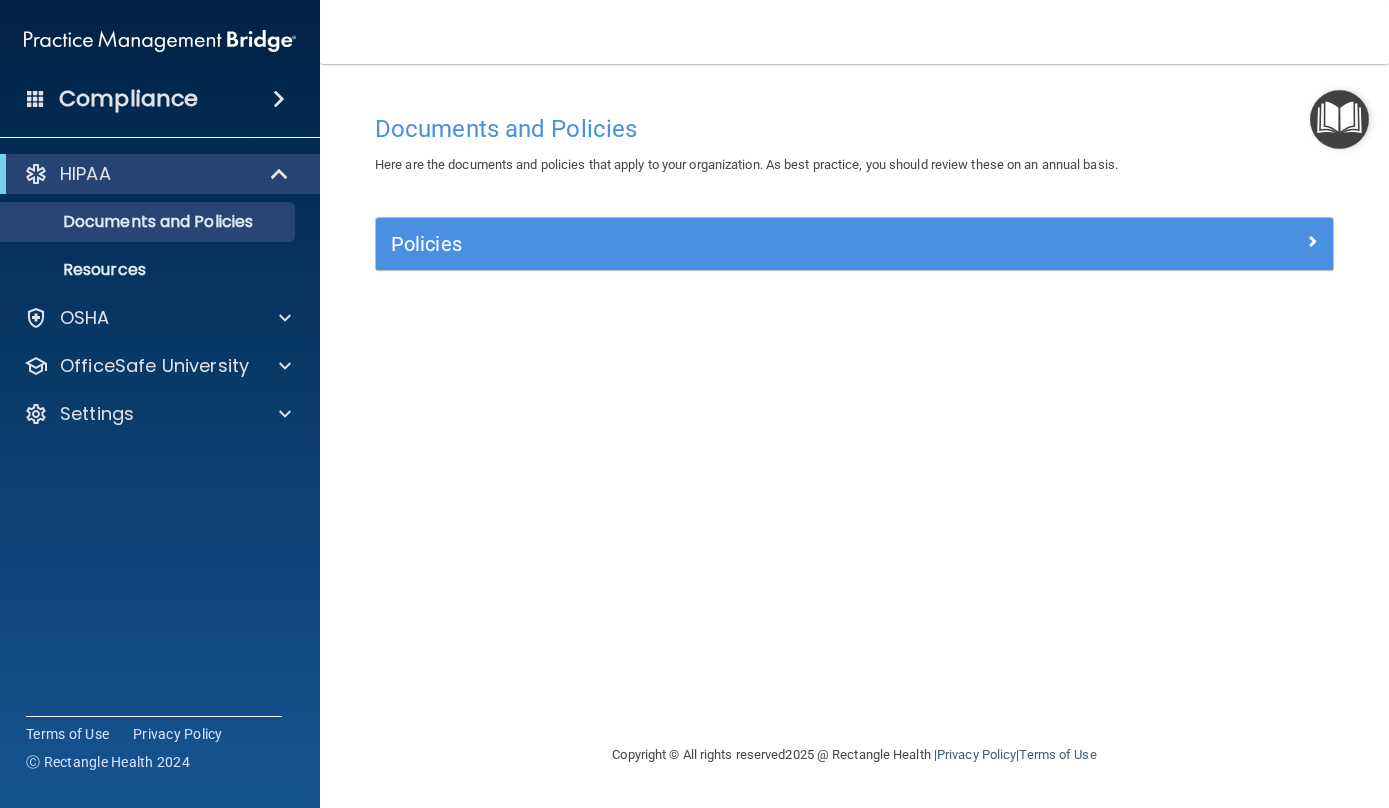 click at bounding box center [36, 98] 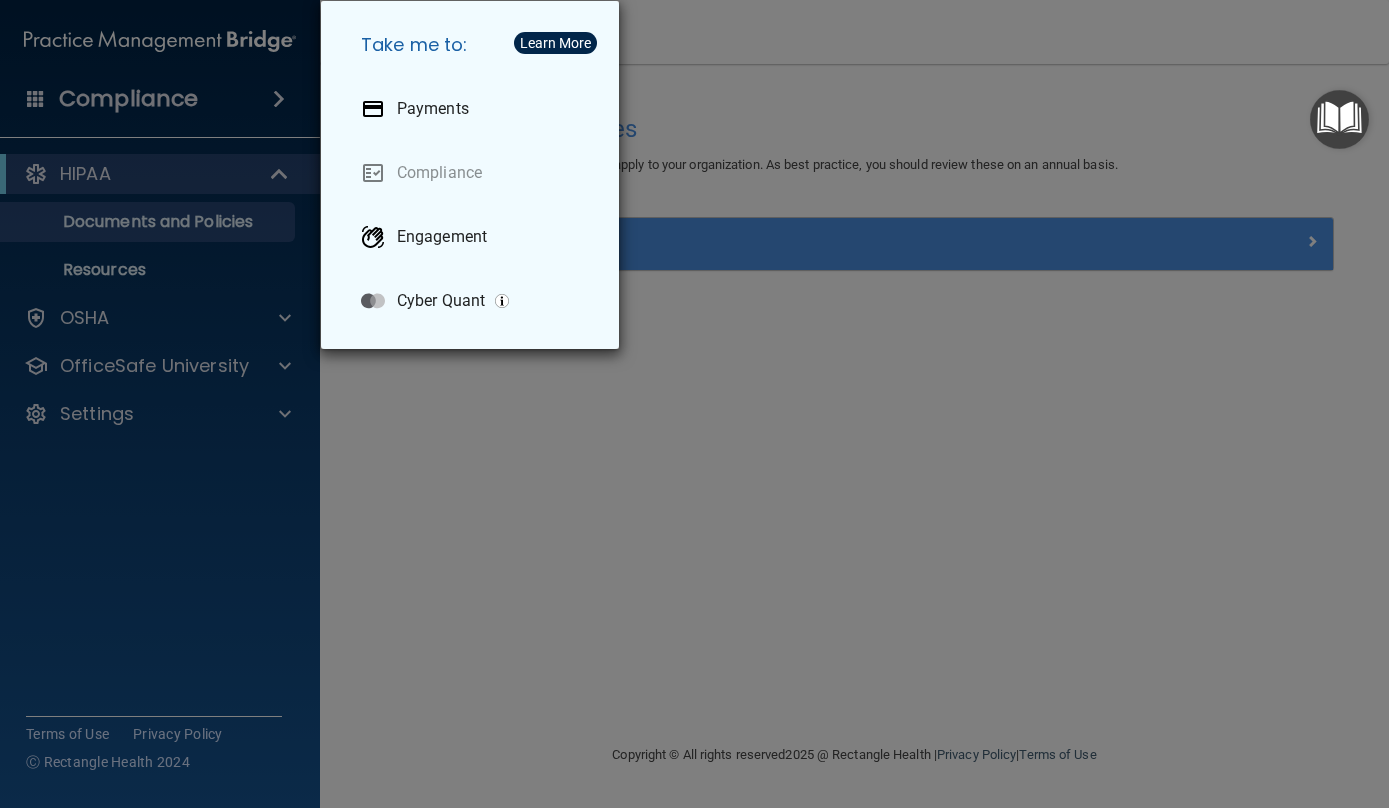 click on "Take me to:             Payments                   Compliance                     Engagement                     Cyber Quant" at bounding box center [694, 404] 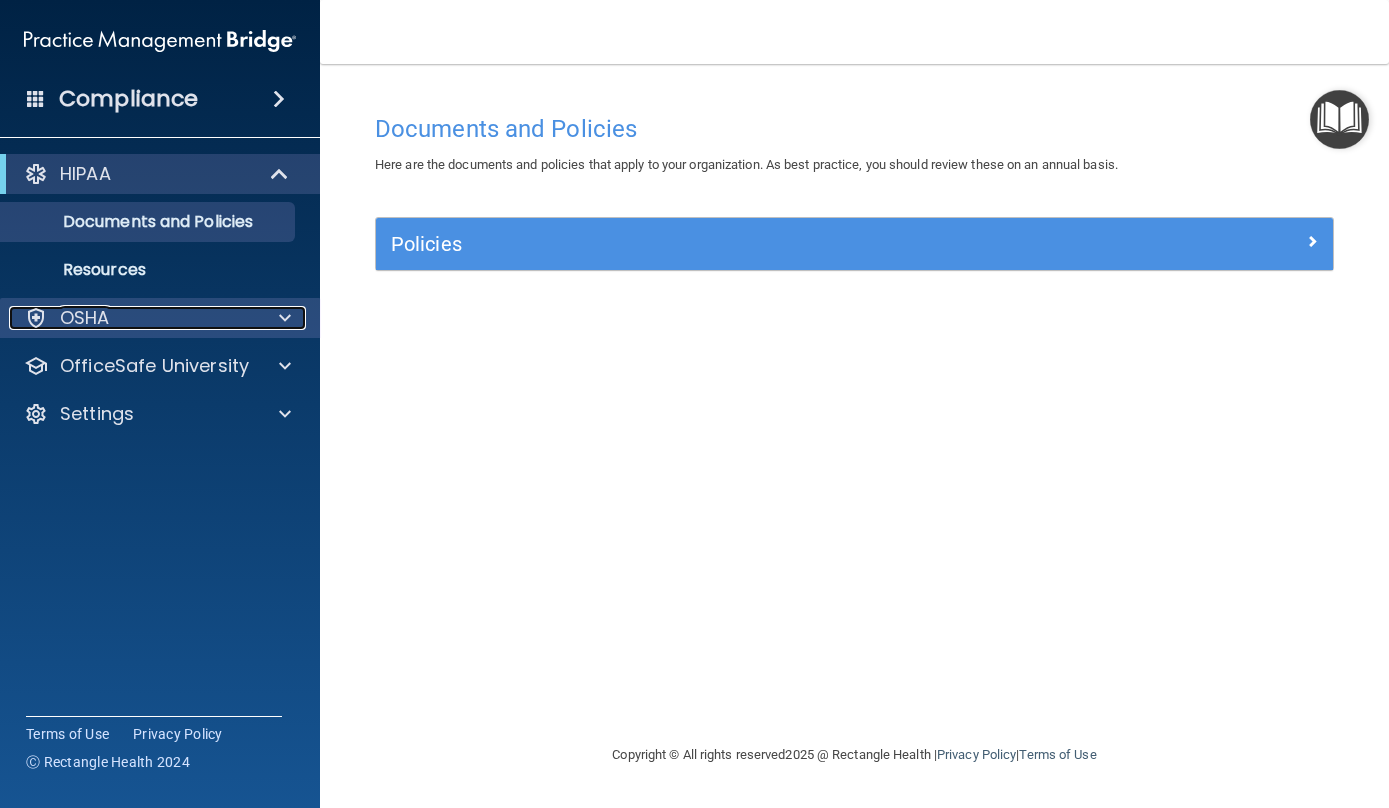 click at bounding box center (282, 318) 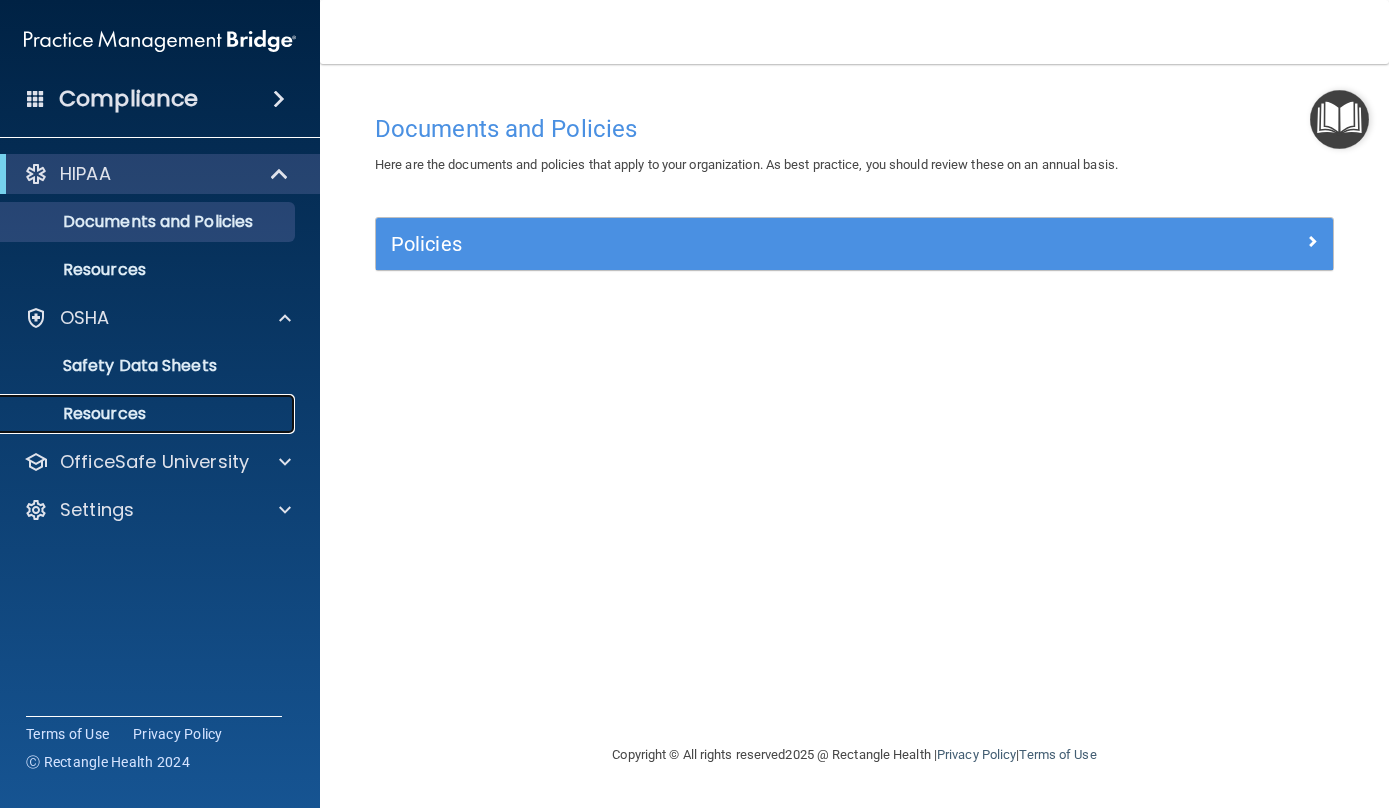 click on "Resources" at bounding box center (149, 414) 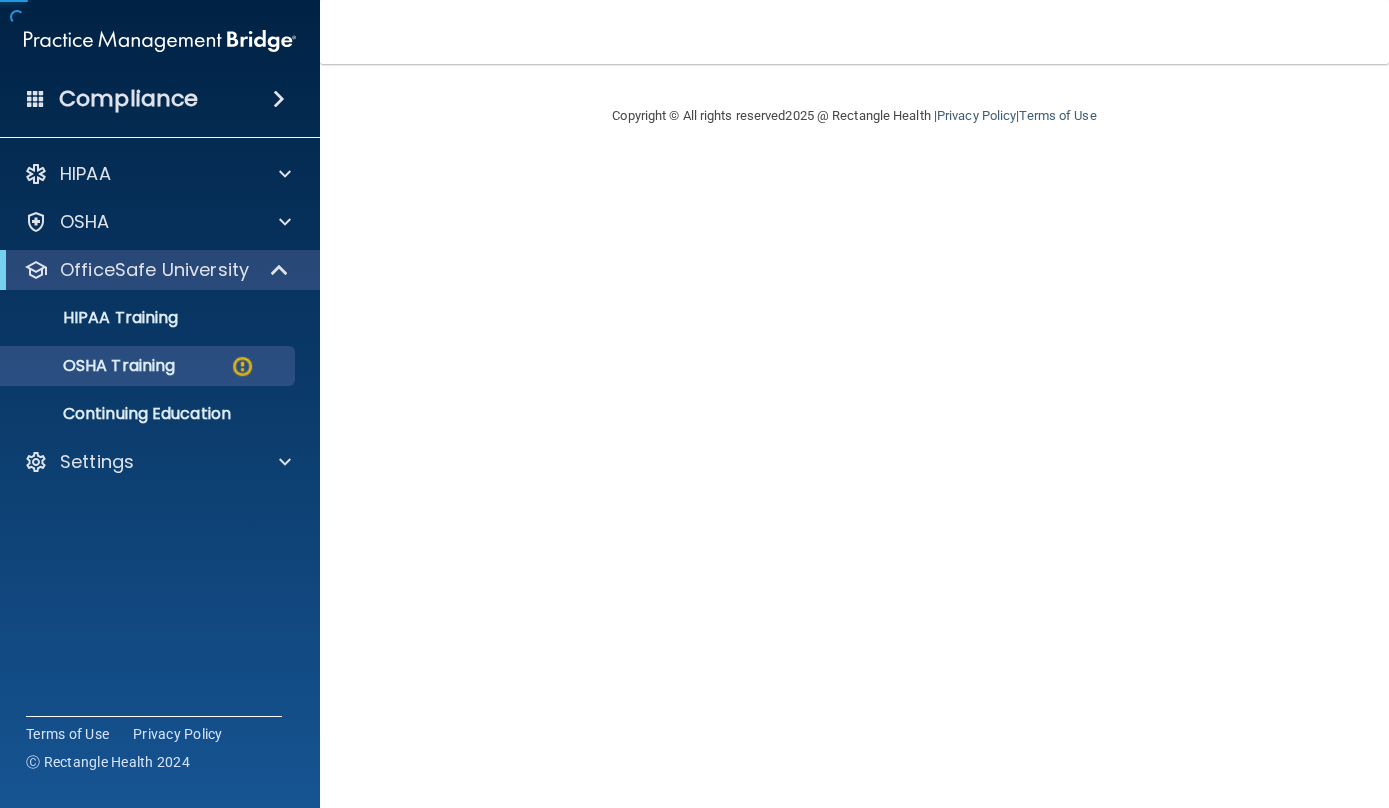 scroll, scrollTop: 0, scrollLeft: 0, axis: both 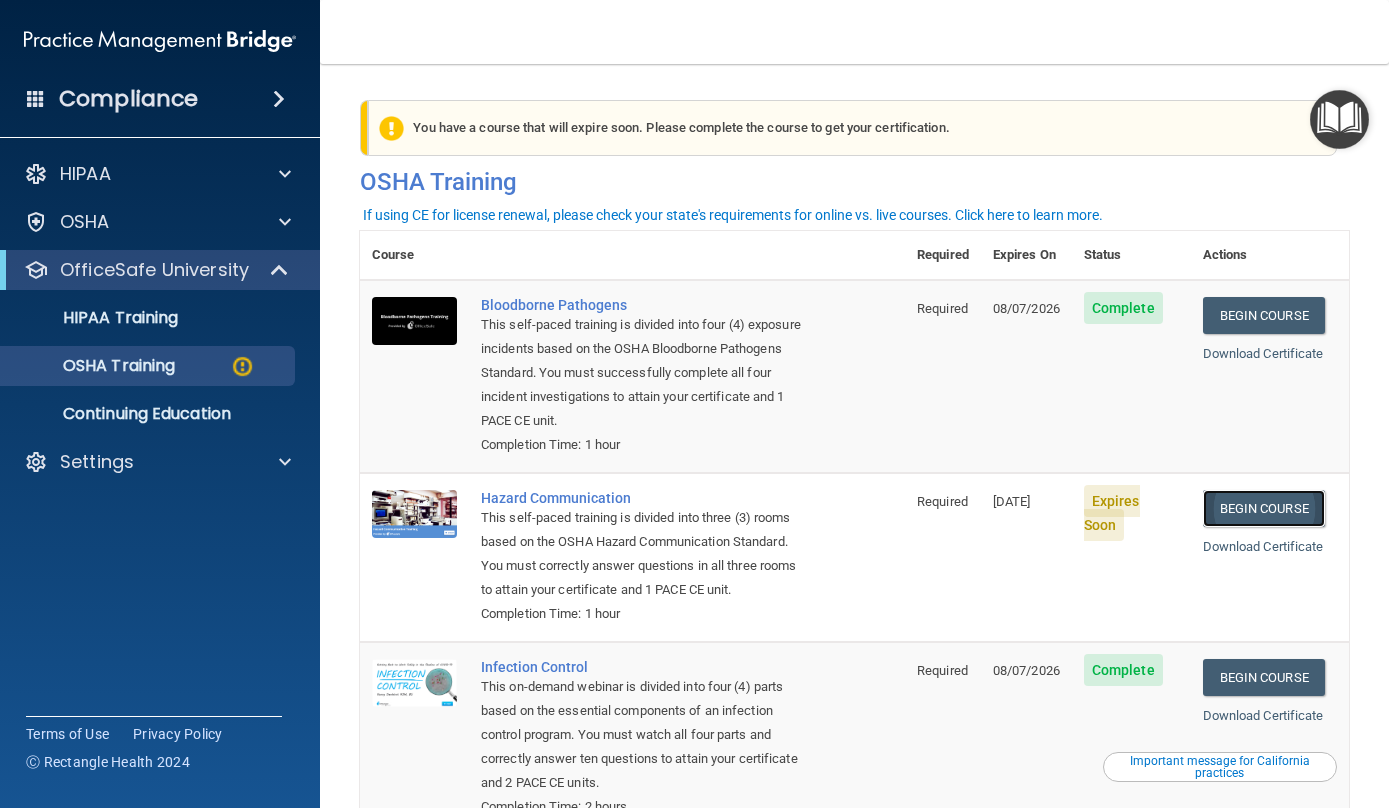 click on "Begin Course" at bounding box center (1264, 508) 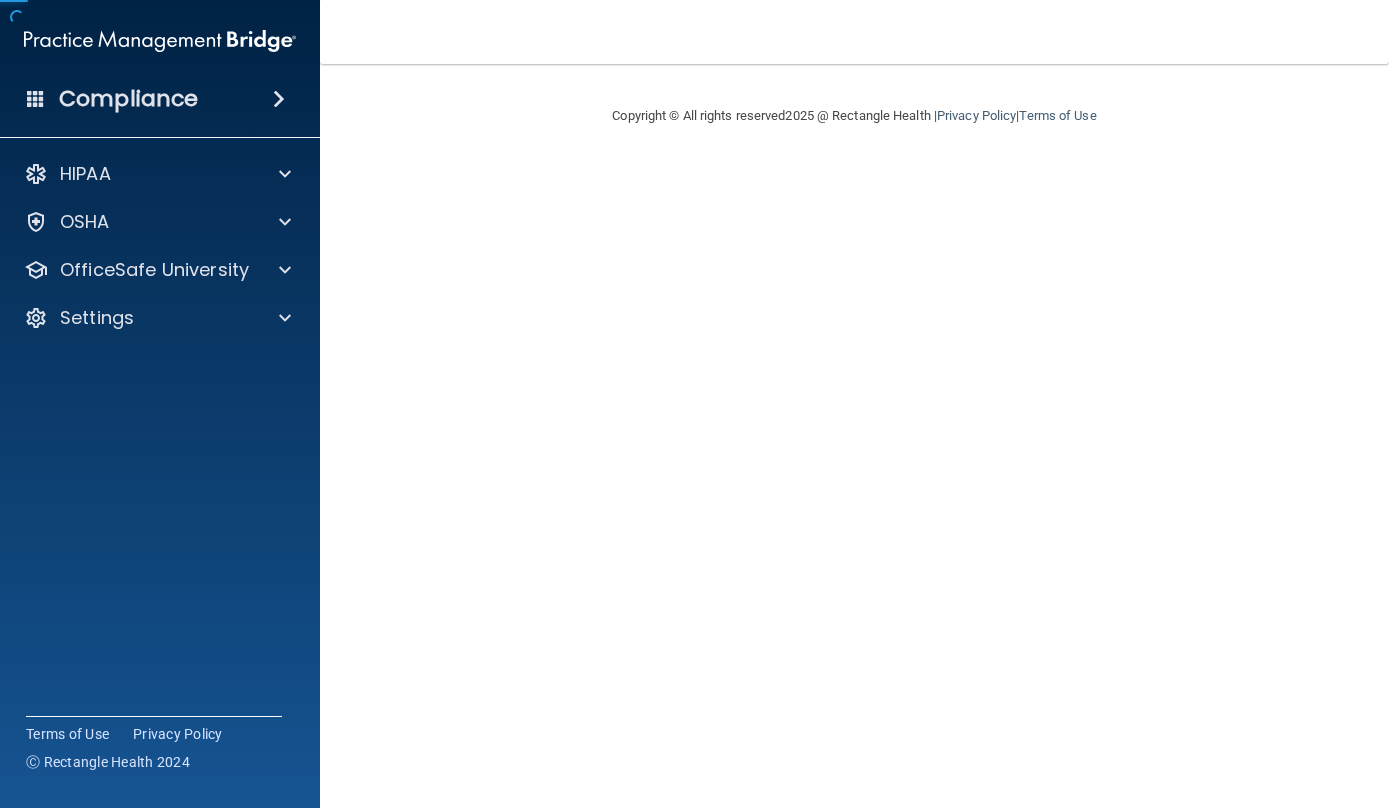 scroll, scrollTop: 0, scrollLeft: 0, axis: both 